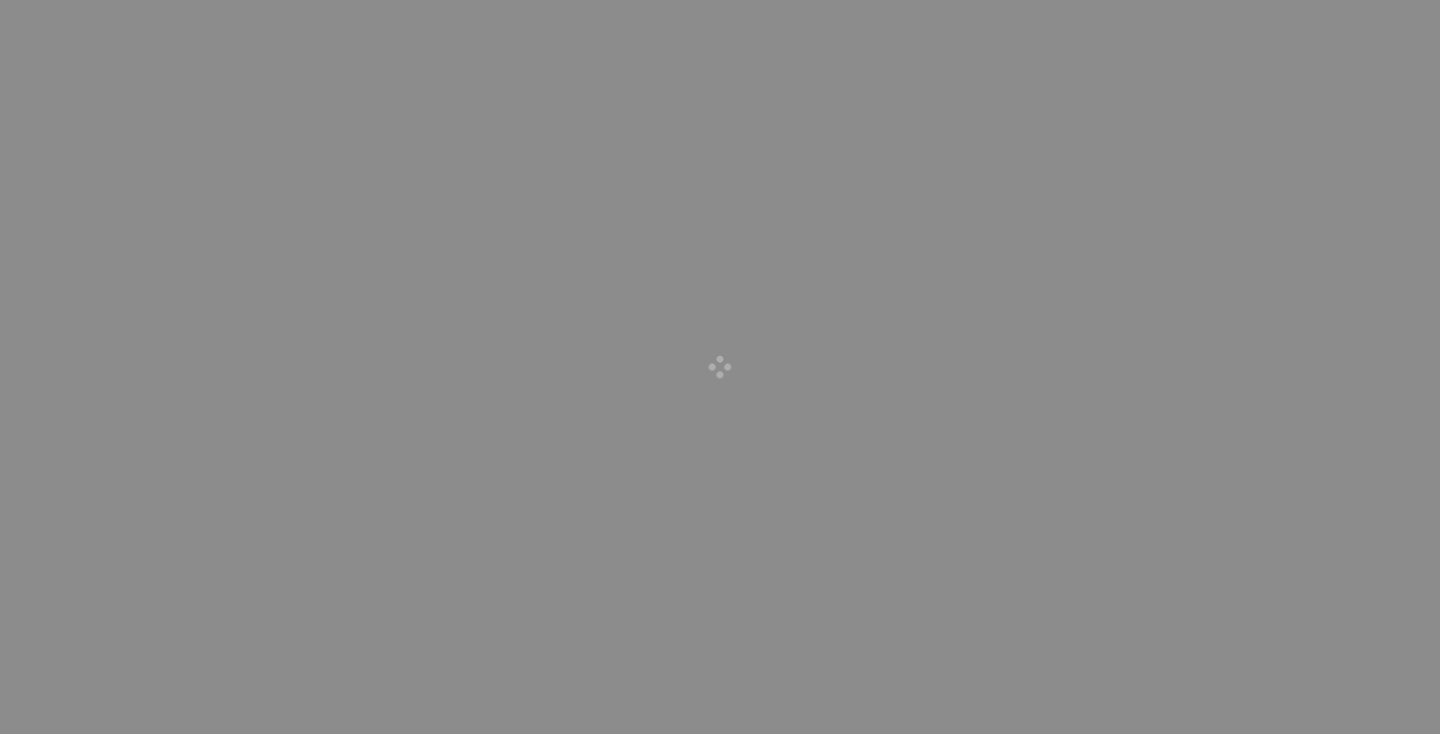 scroll, scrollTop: 0, scrollLeft: 0, axis: both 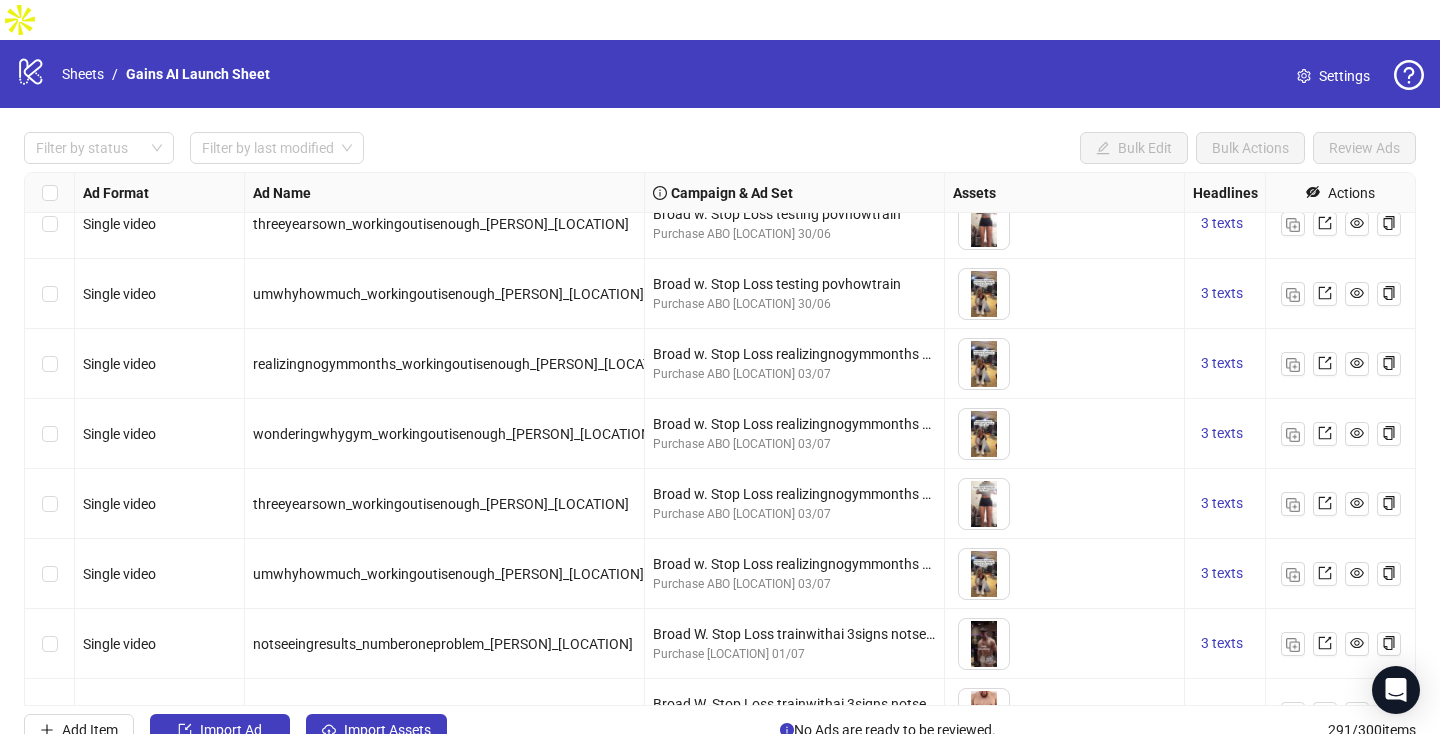 click at bounding box center [50, 434] 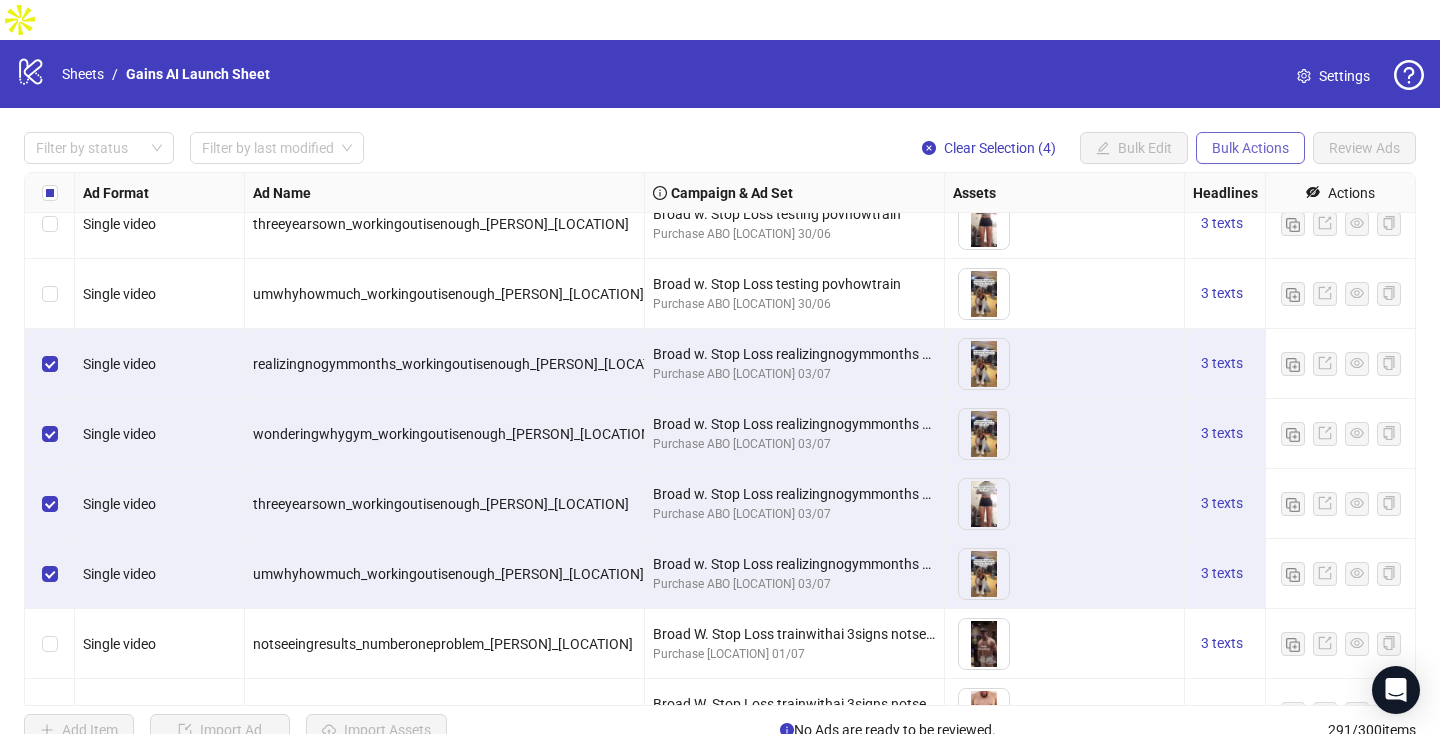 click on "Bulk Actions" at bounding box center (1103, 148) 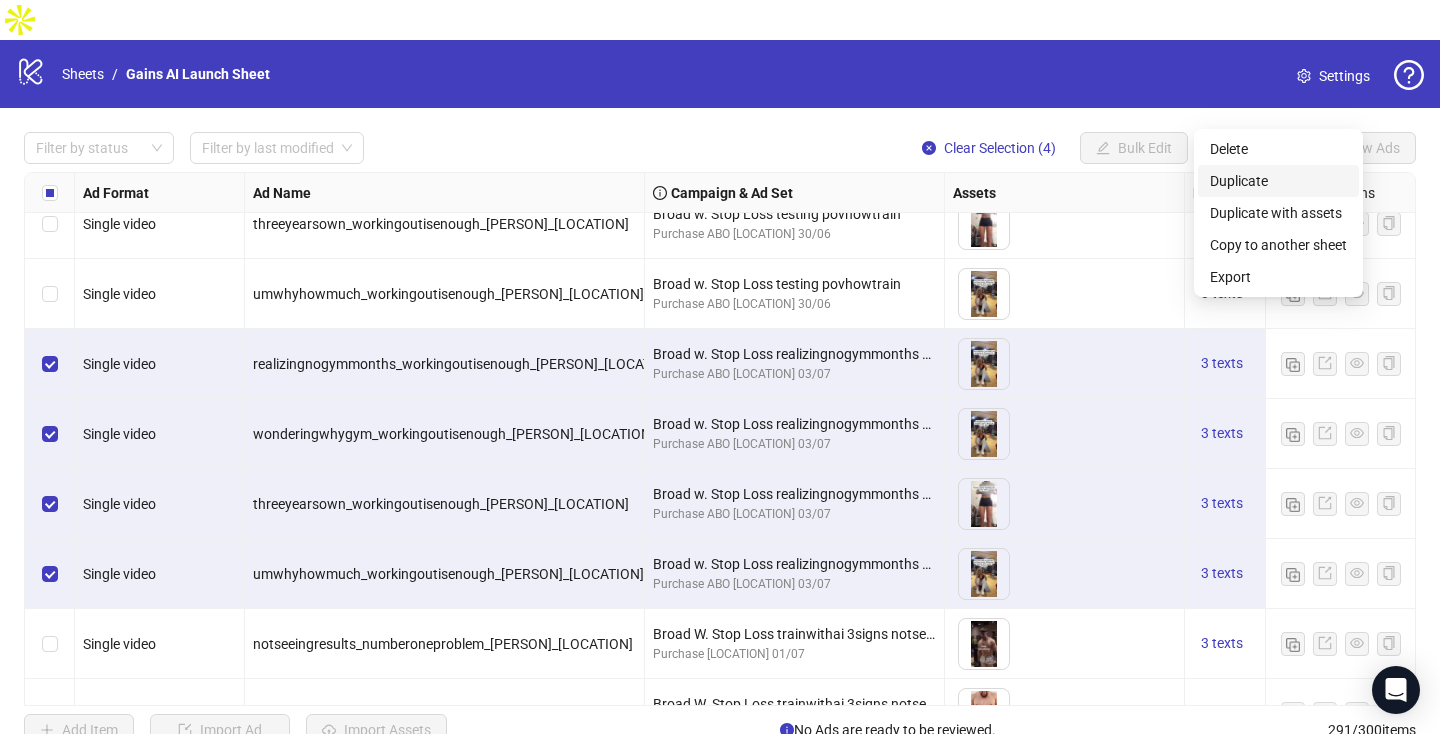 click on "Duplicate" at bounding box center (1278, 181) 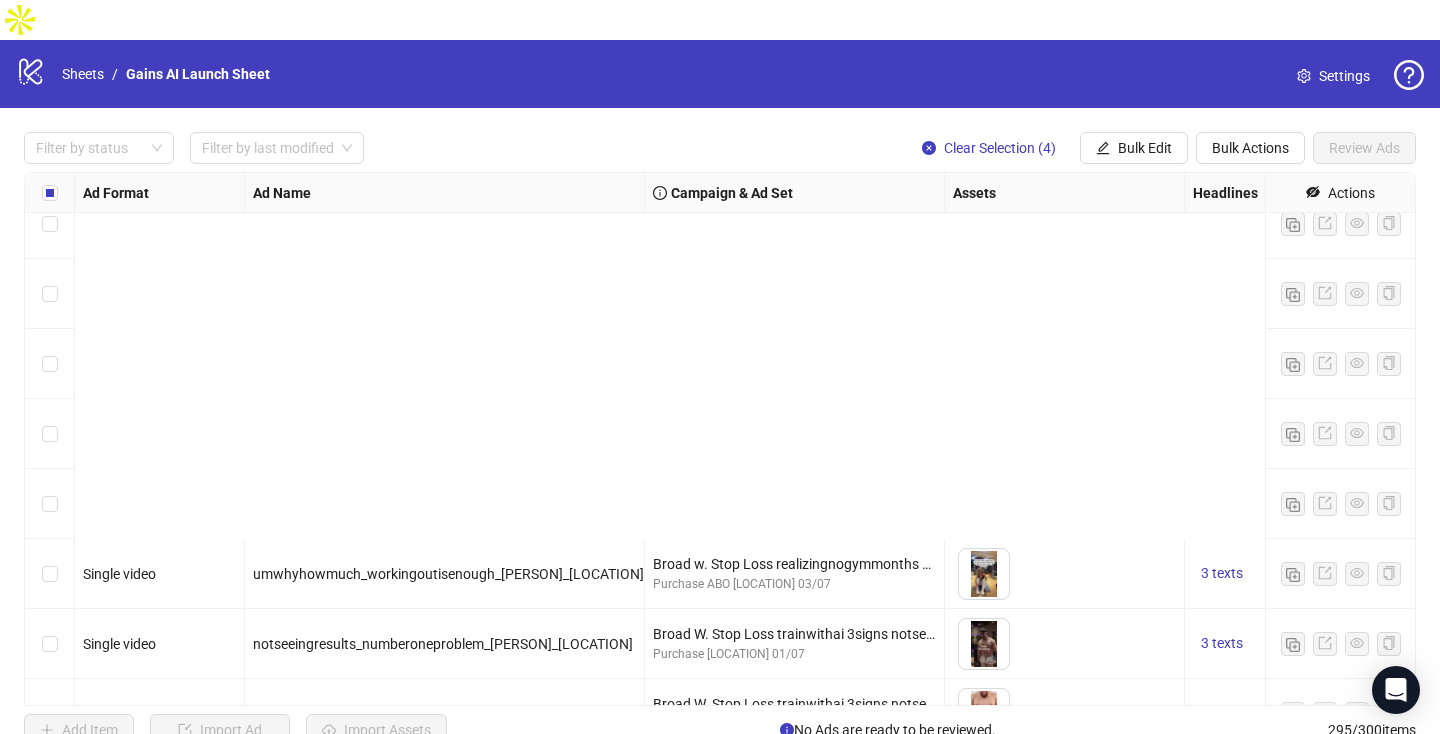 scroll, scrollTop: 20158, scrollLeft: 0, axis: vertical 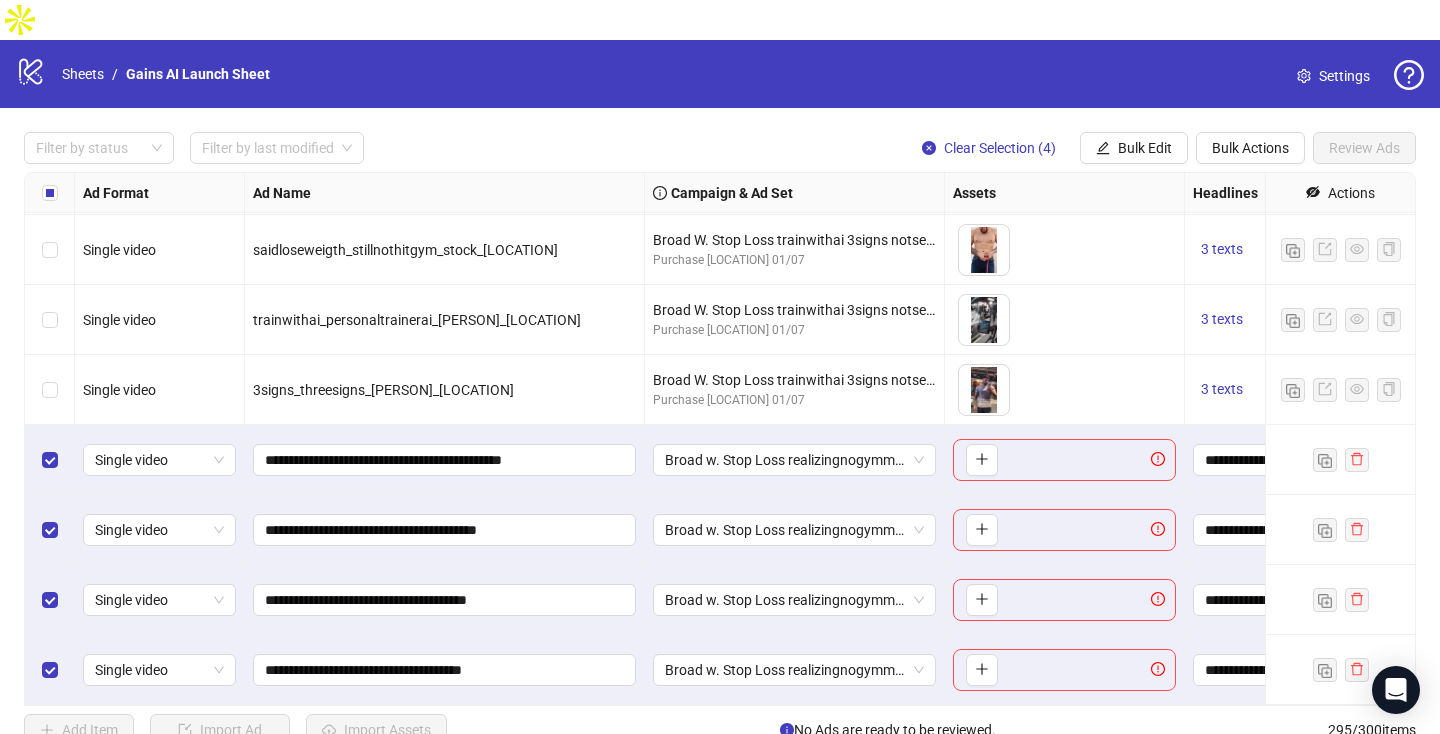 click at bounding box center [50, 530] 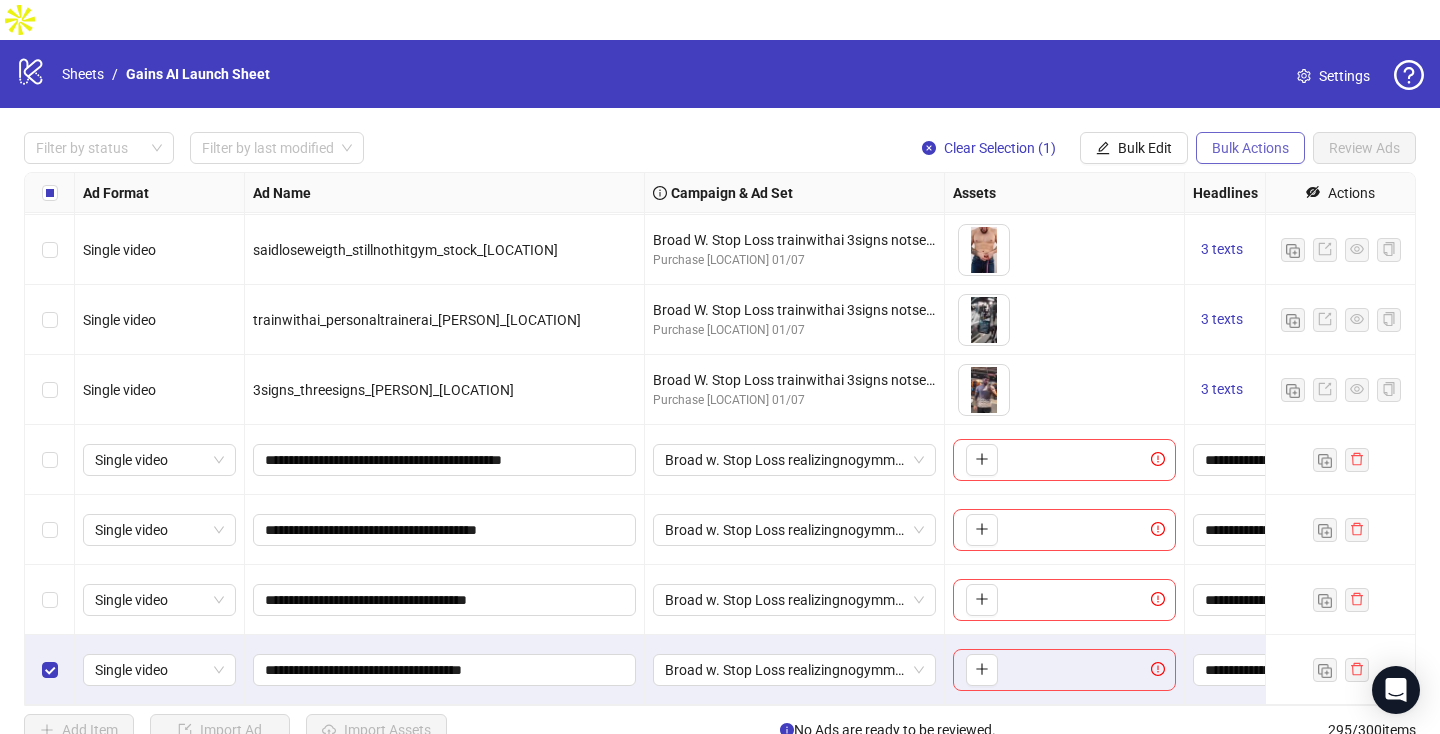 click on "Bulk Actions" at bounding box center (1103, 148) 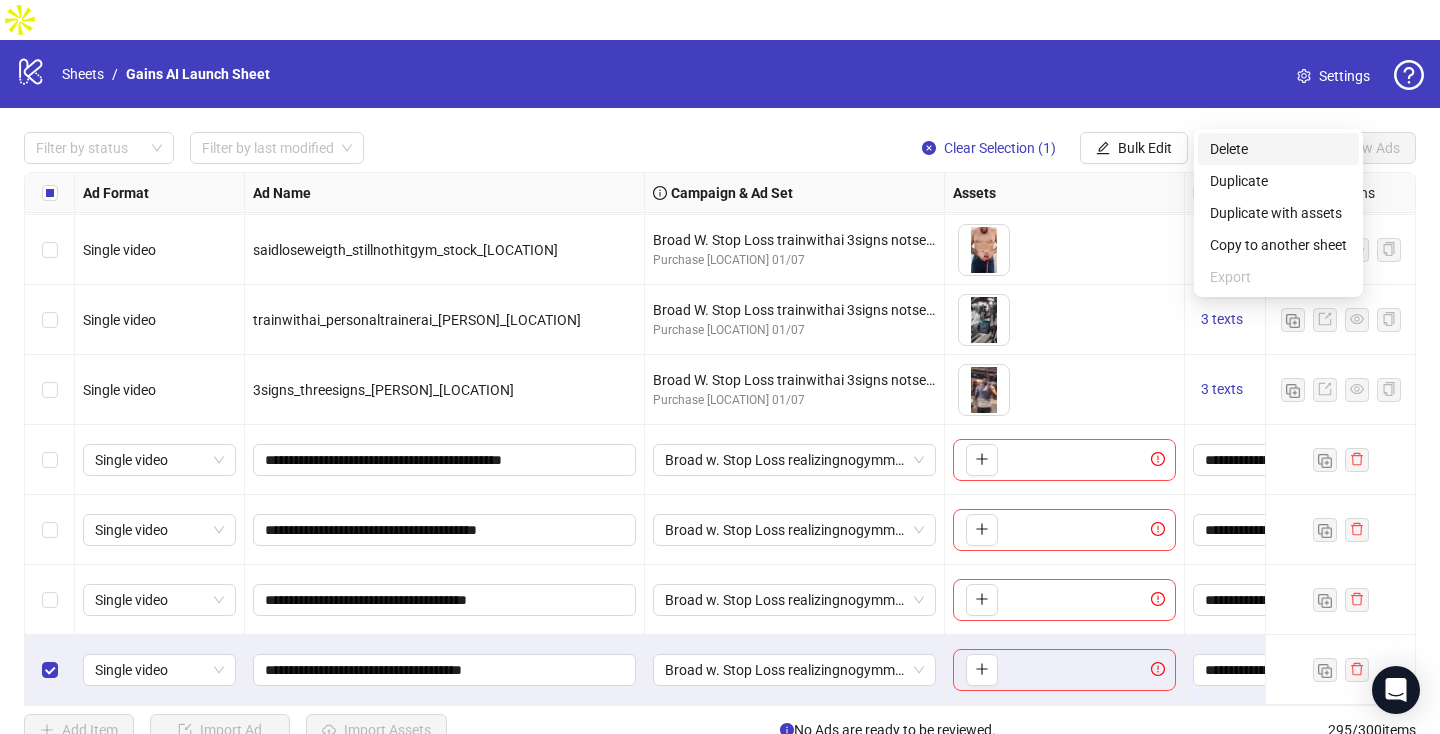 click on "Delete" at bounding box center [1278, 149] 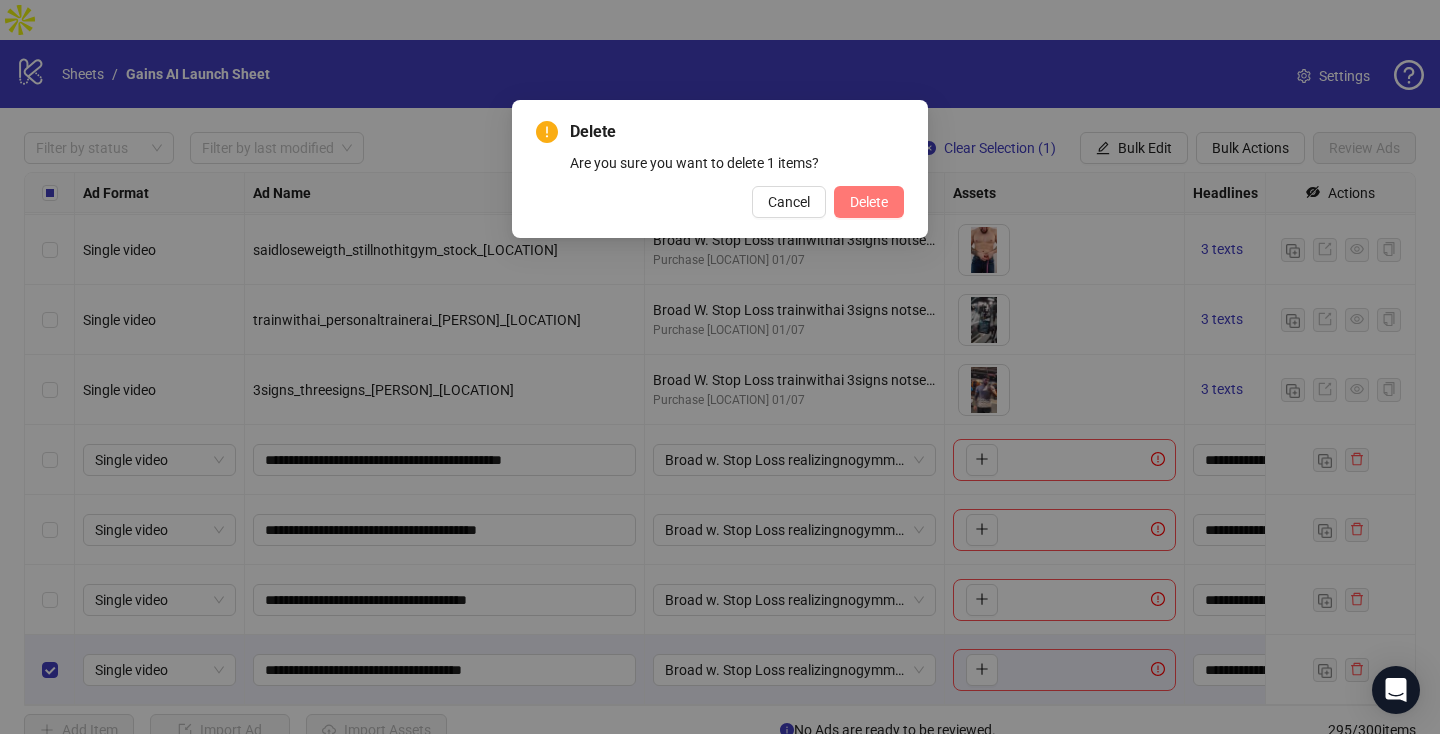 click on "Delete" at bounding box center (869, 202) 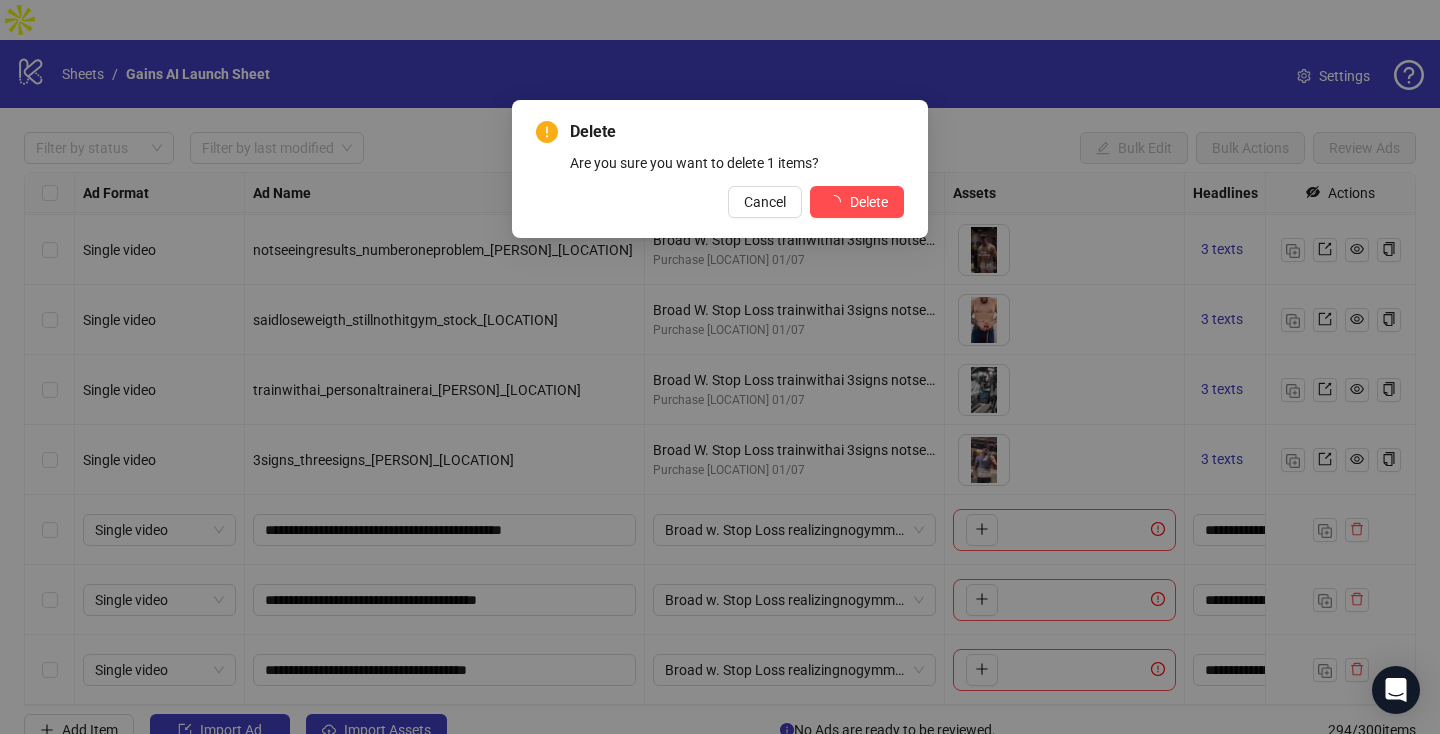 scroll, scrollTop: 20088, scrollLeft: 0, axis: vertical 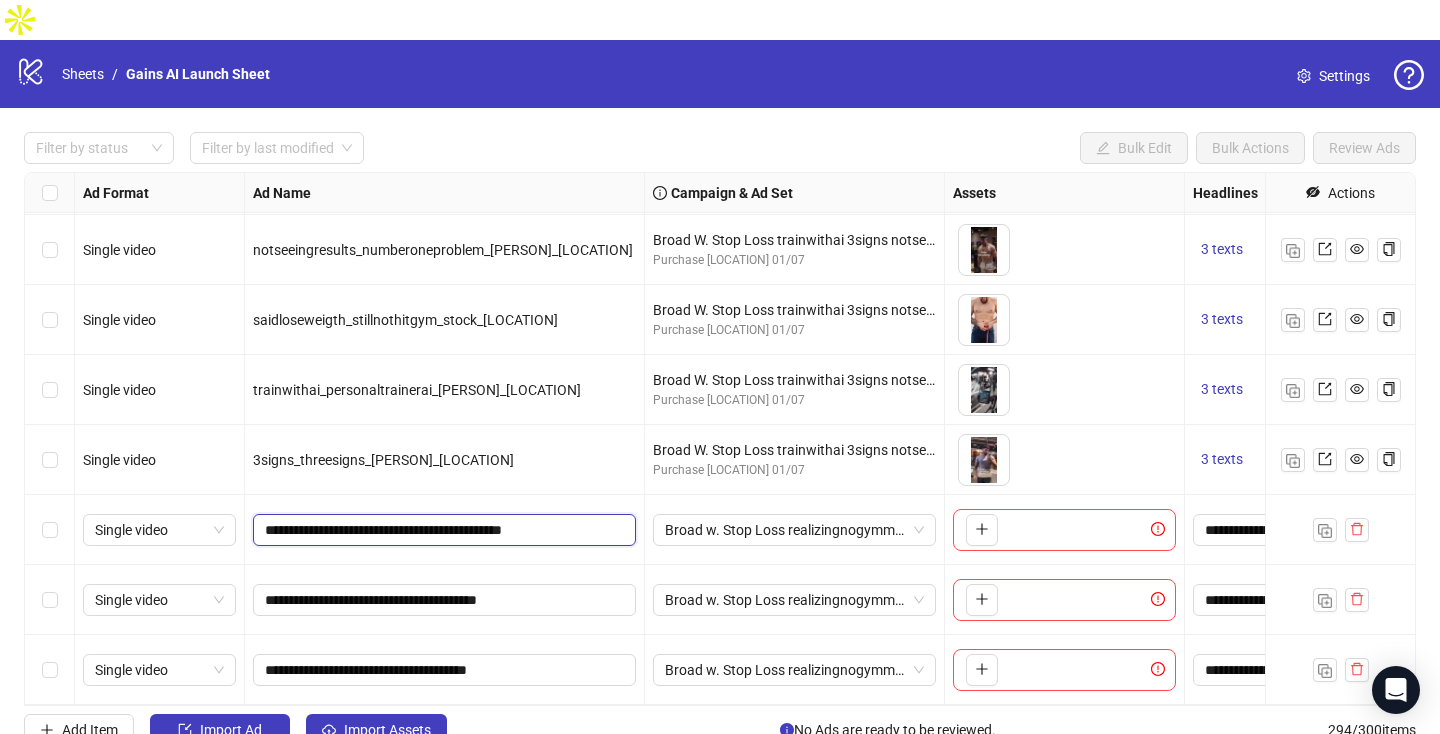 click on "**********" at bounding box center [442, 530] 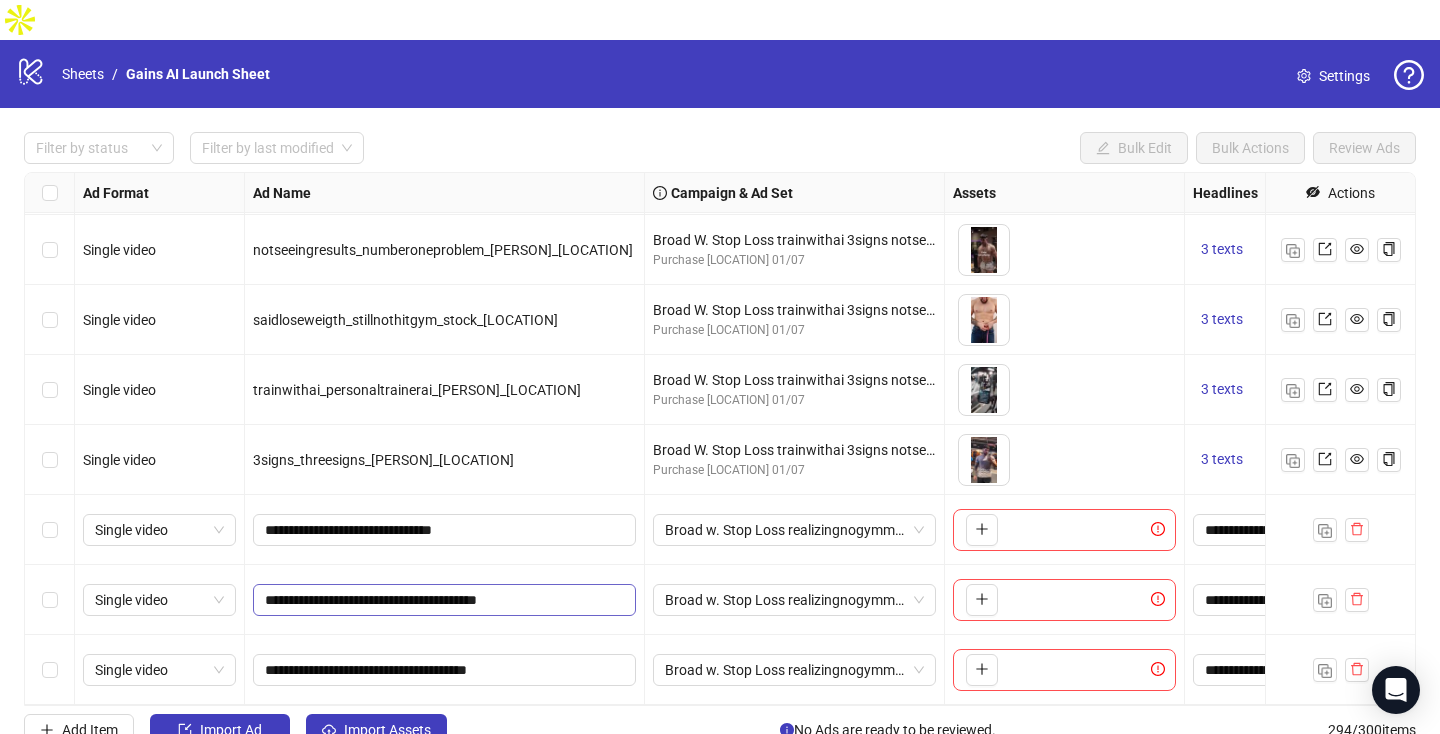 click on "**********" at bounding box center (444, 530) 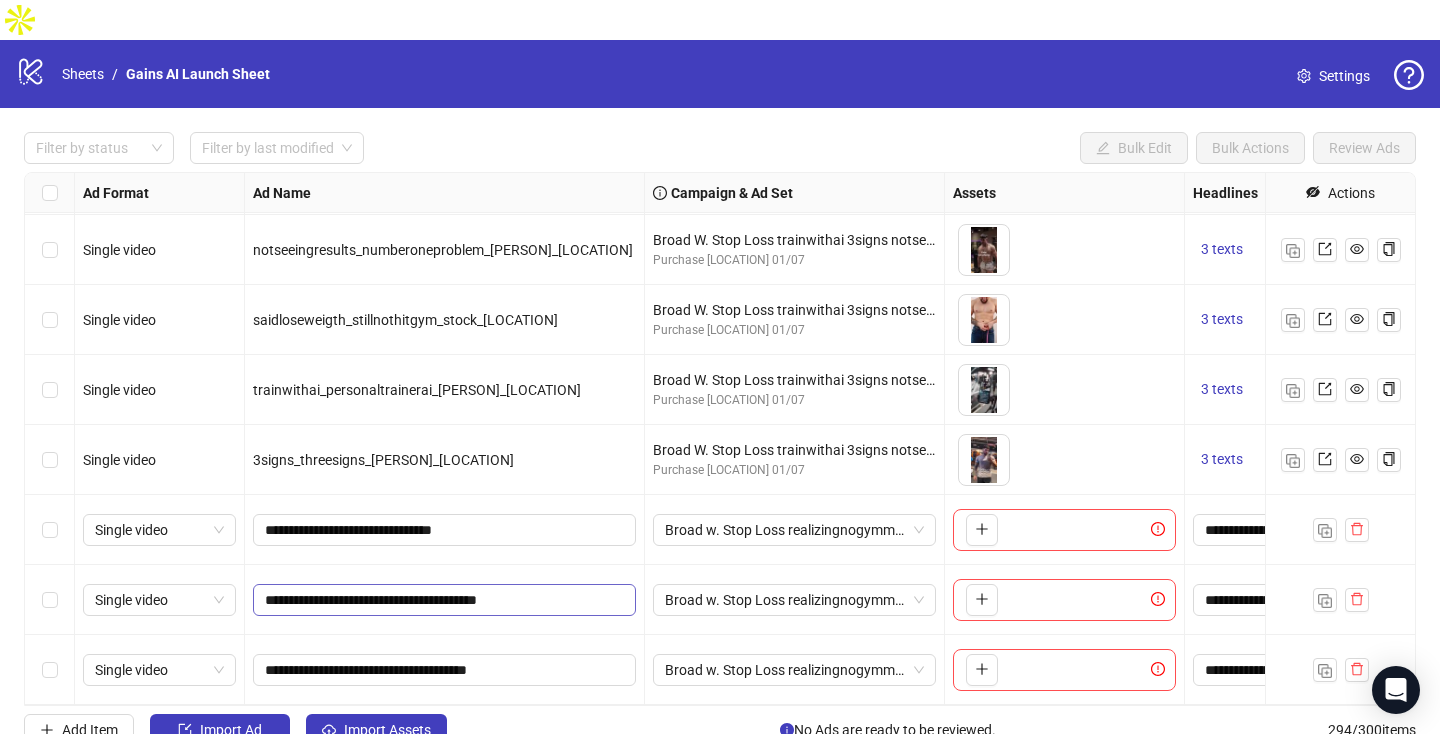 click on "**********" at bounding box center (444, 530) 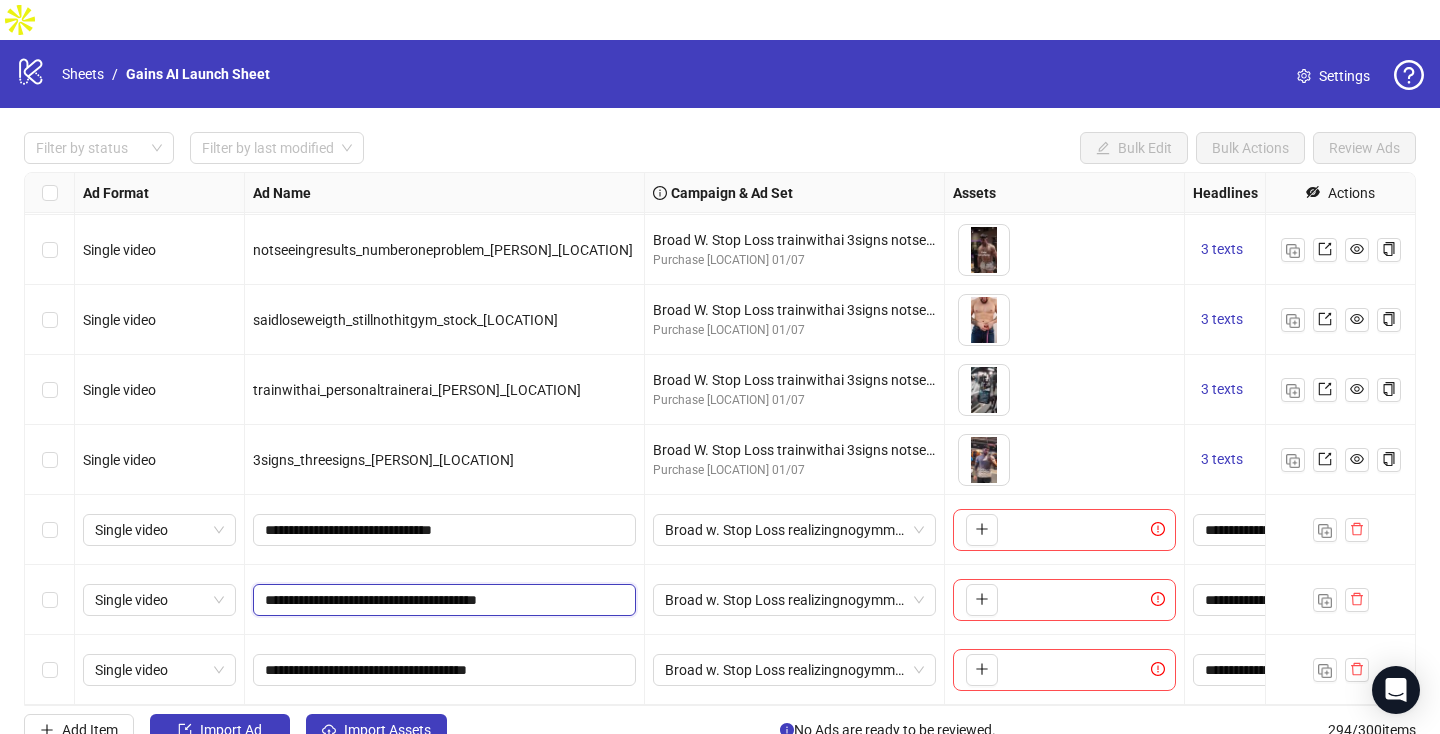 click on "**********" at bounding box center (442, 600) 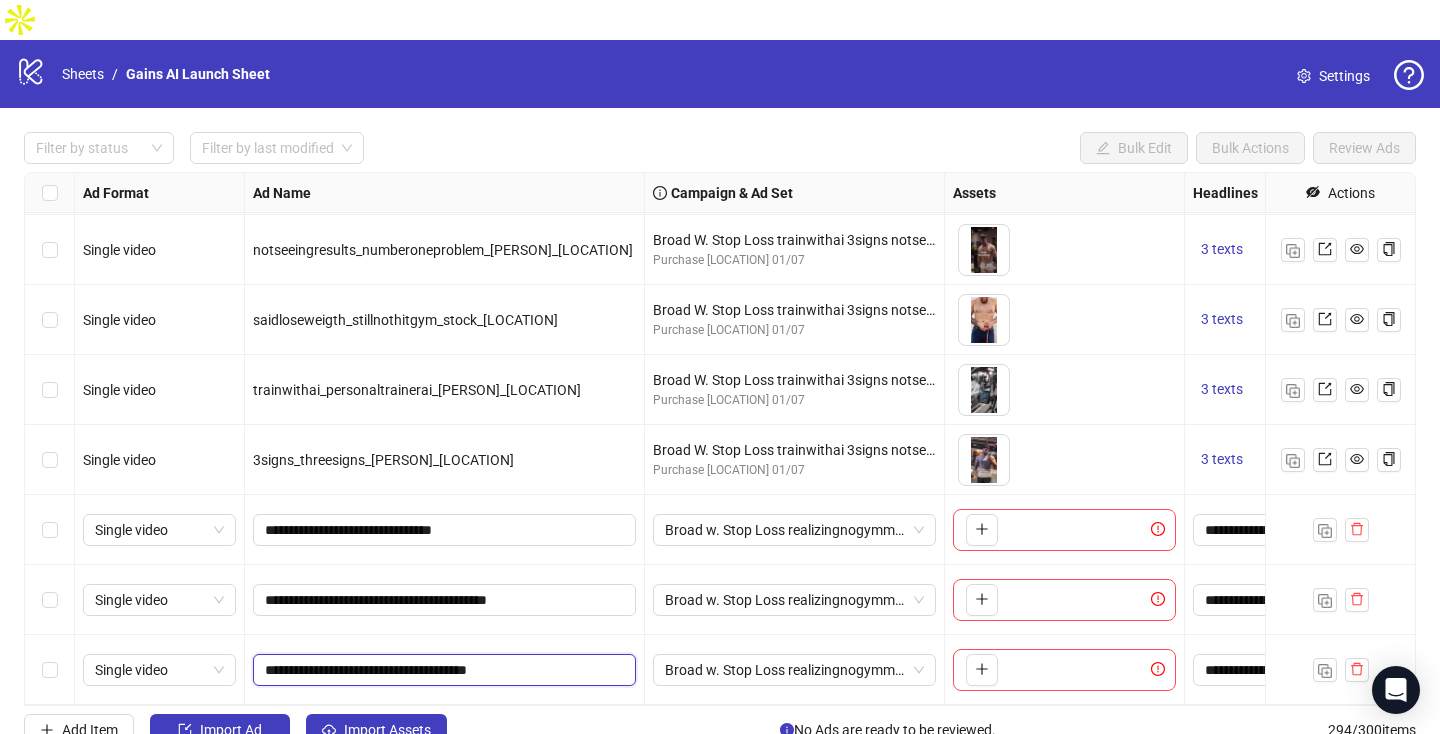 click on "**********" at bounding box center [442, 670] 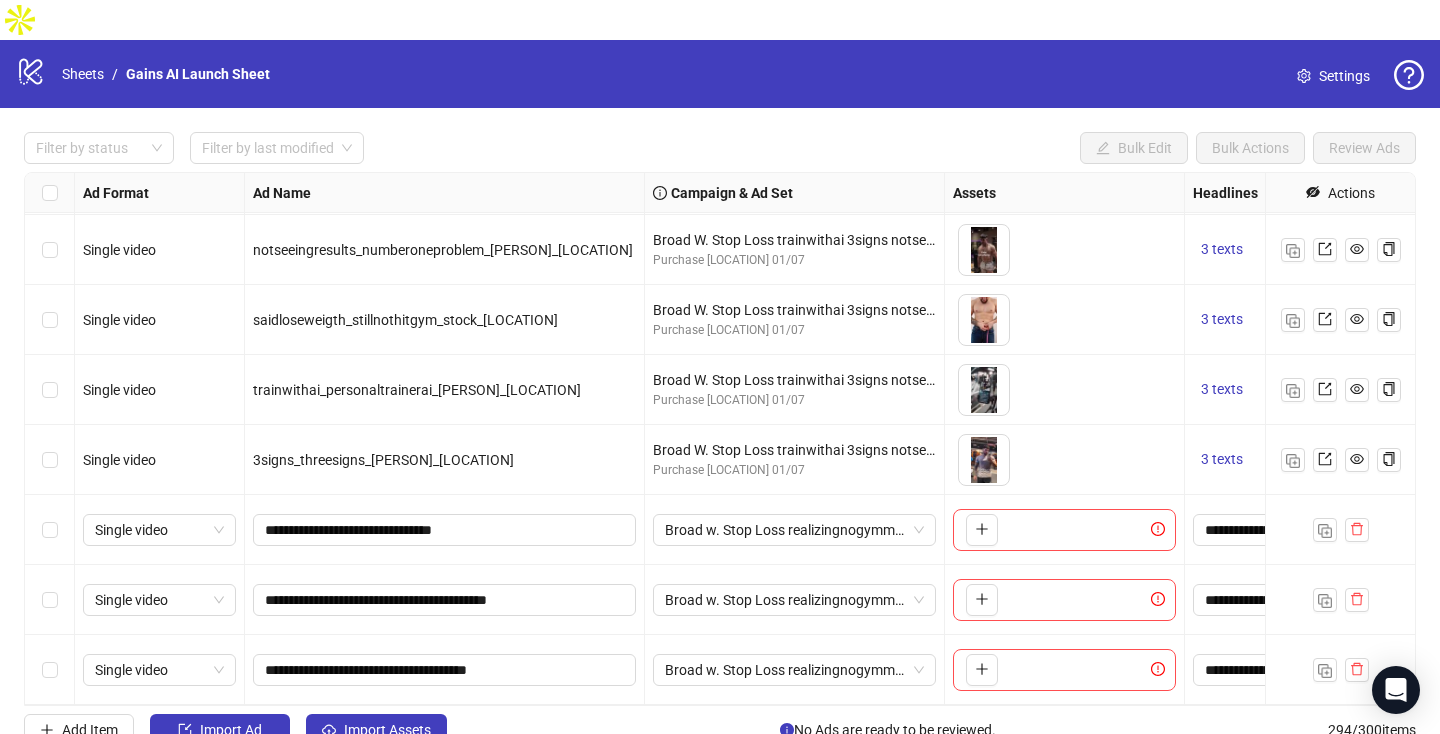 click on "**********" at bounding box center (445, 600) 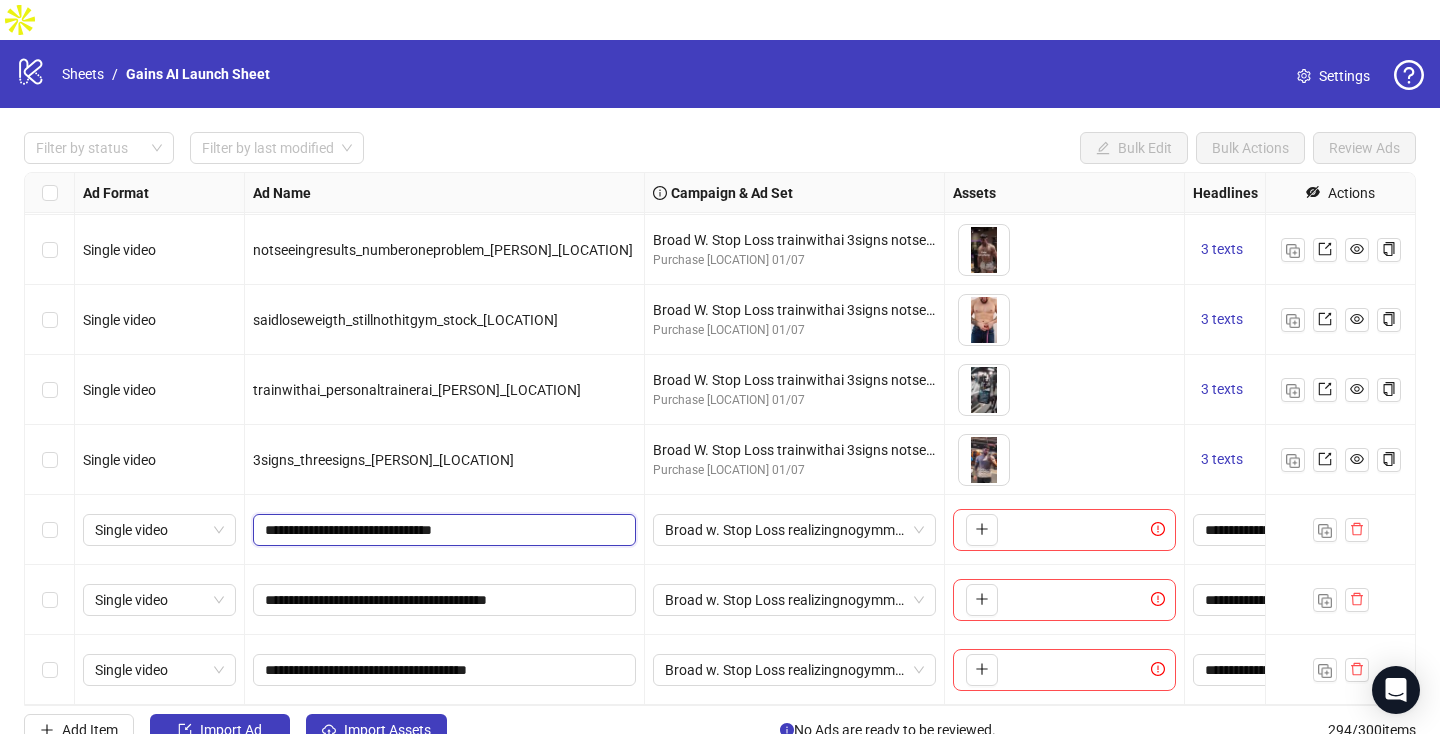 click on "**********" at bounding box center (442, 530) 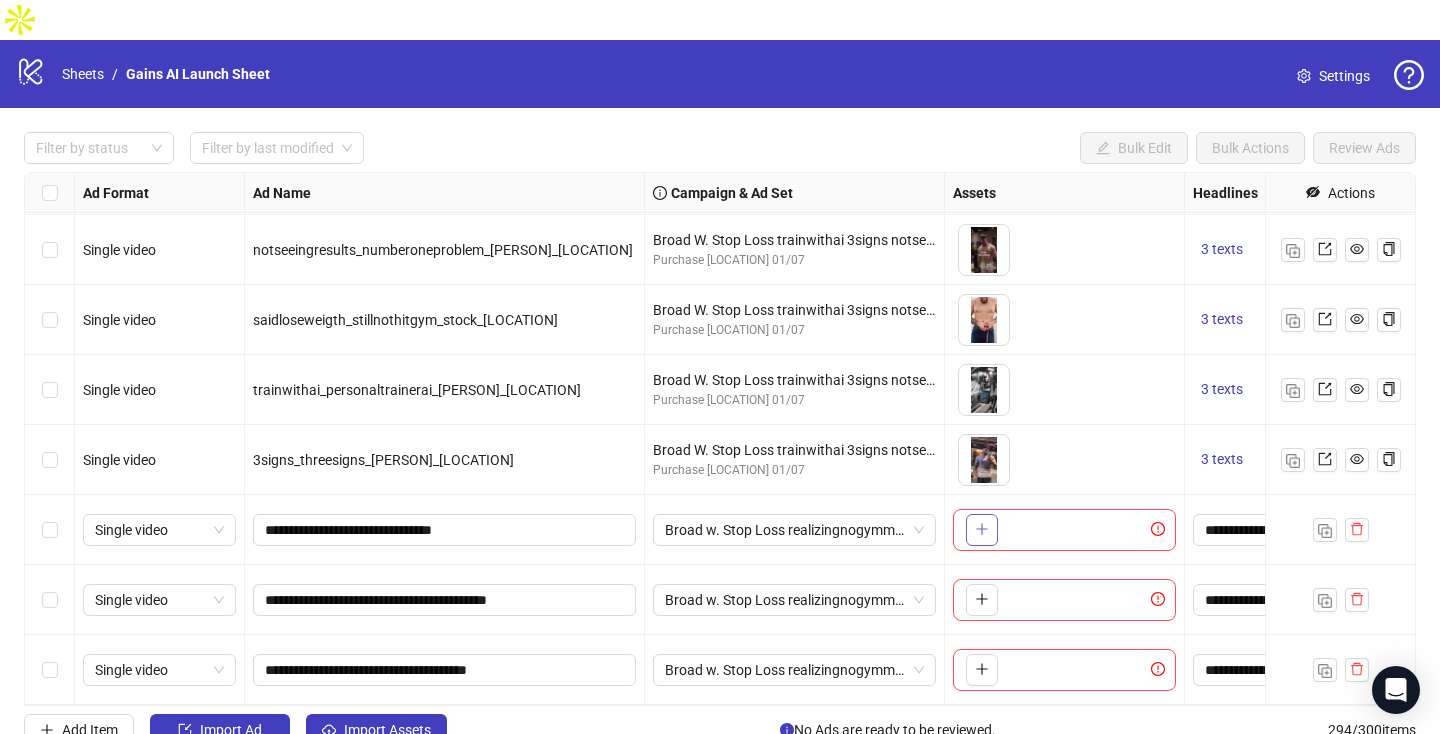 click on "To pick up a draggable item, press the space bar.
While dragging, use the arrow keys to move the item.
Press space again to drop the item in its new position, or press escape to cancel." at bounding box center (978, 530) 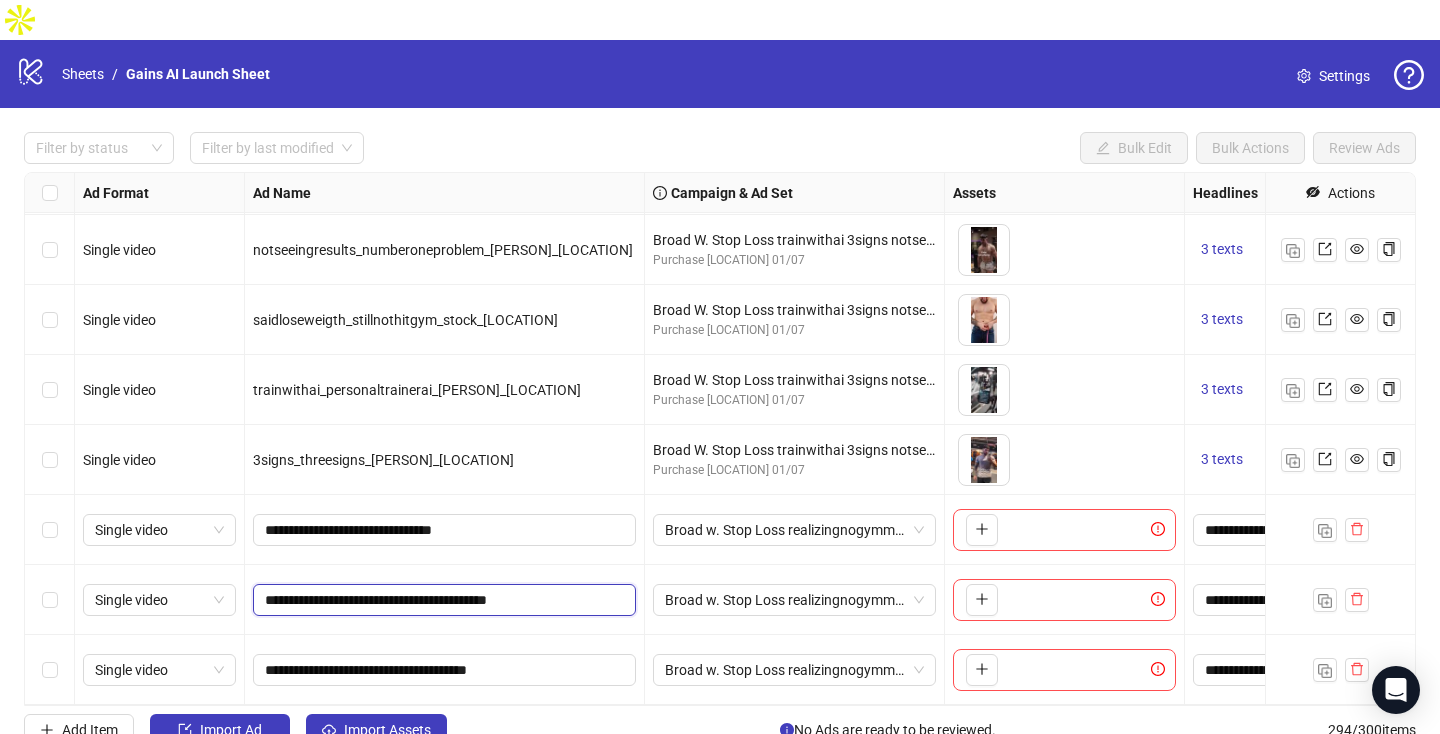 click on "**********" at bounding box center (442, 600) 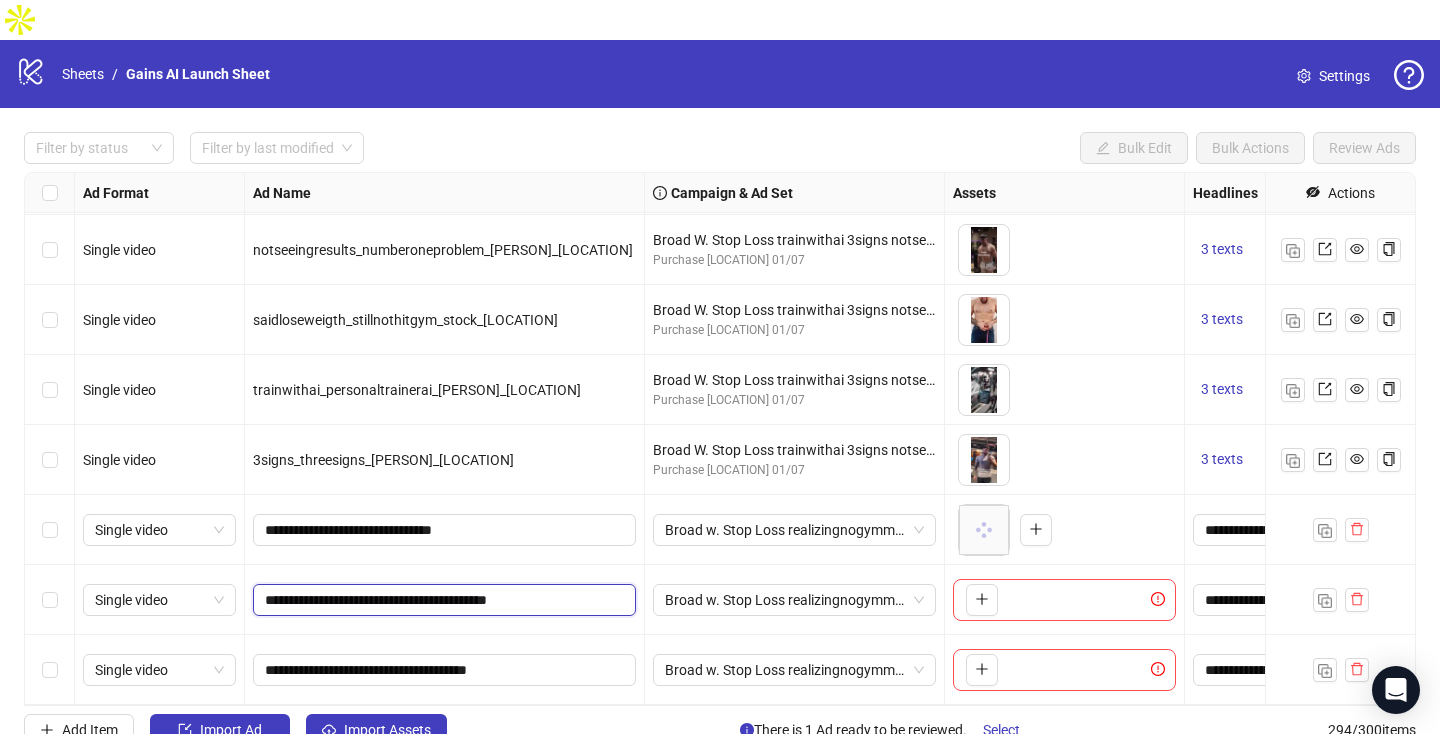 click on "**********" at bounding box center [442, 600] 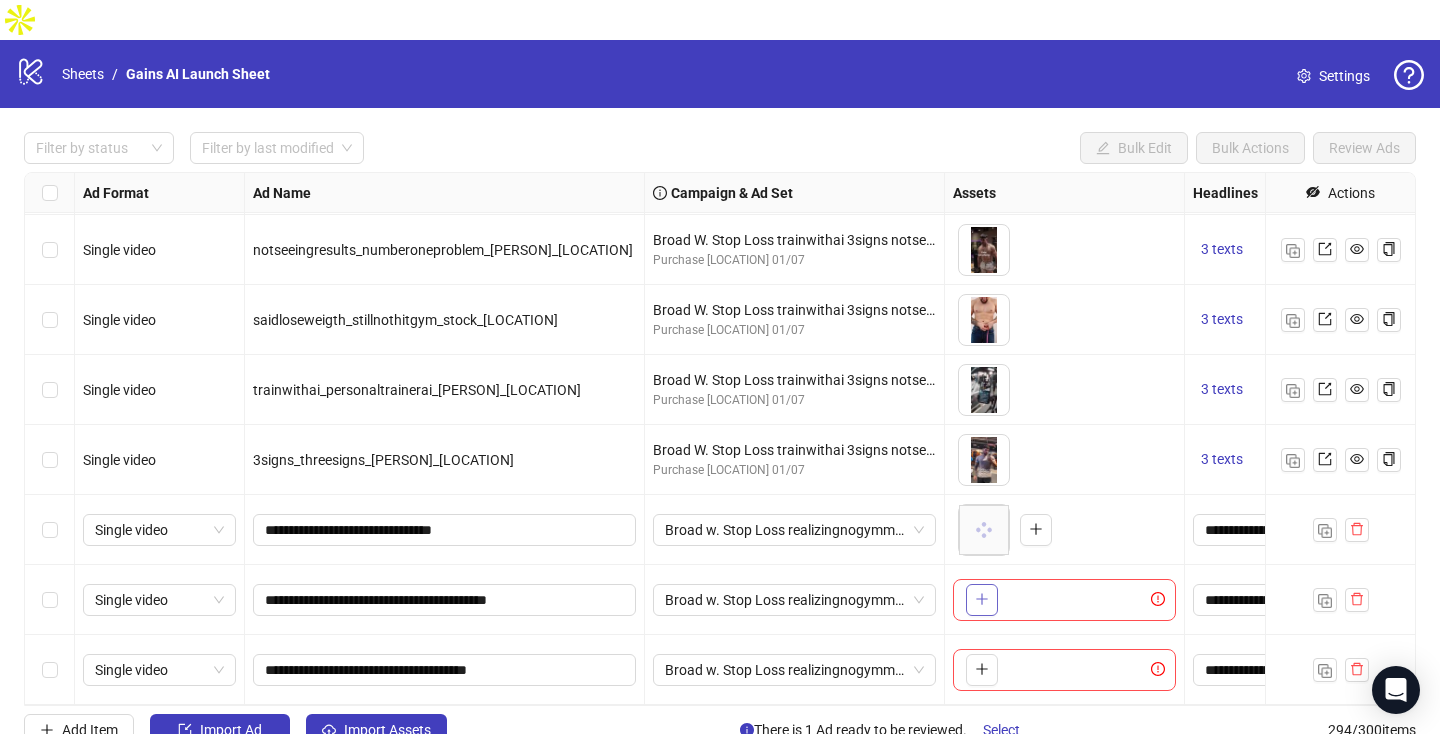 click at bounding box center [982, 600] 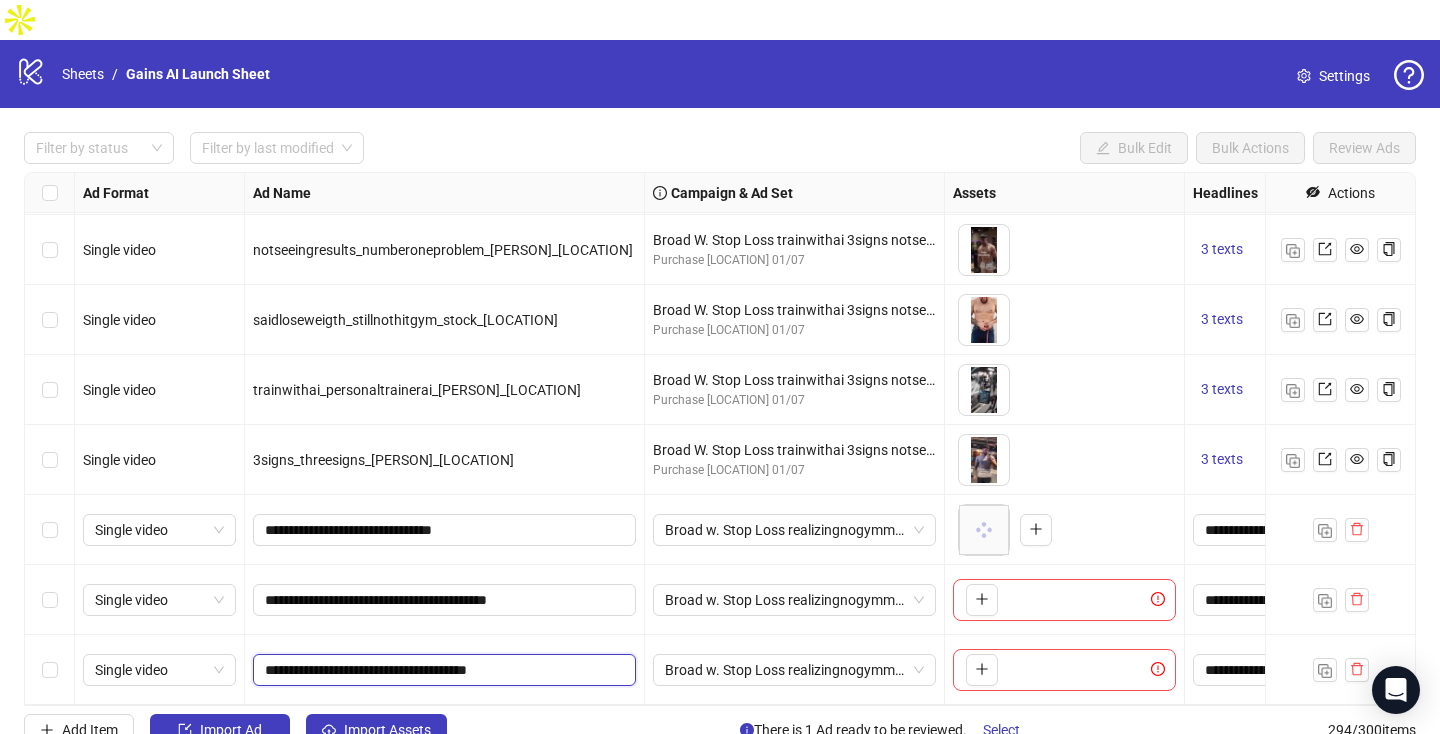 click on "**********" at bounding box center [442, 670] 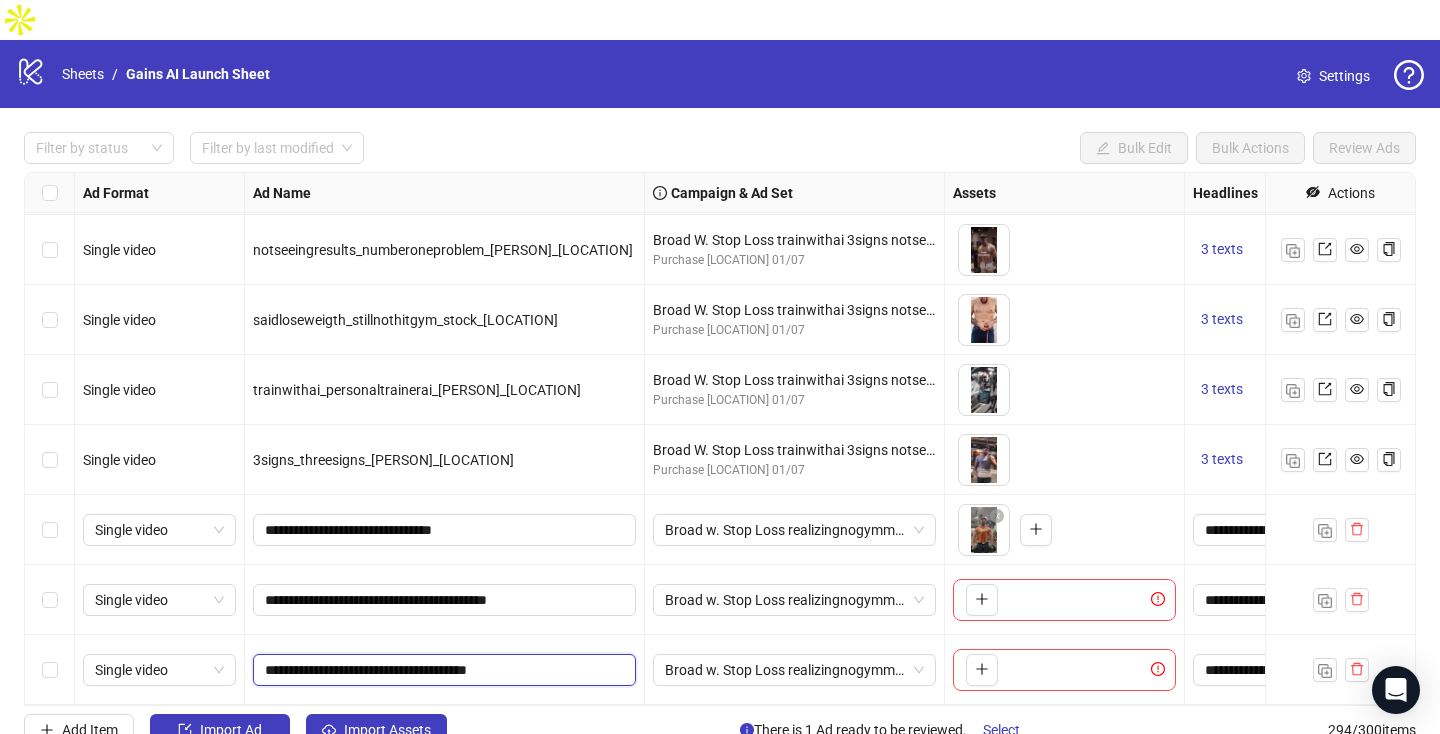 click on "**********" at bounding box center [442, 670] 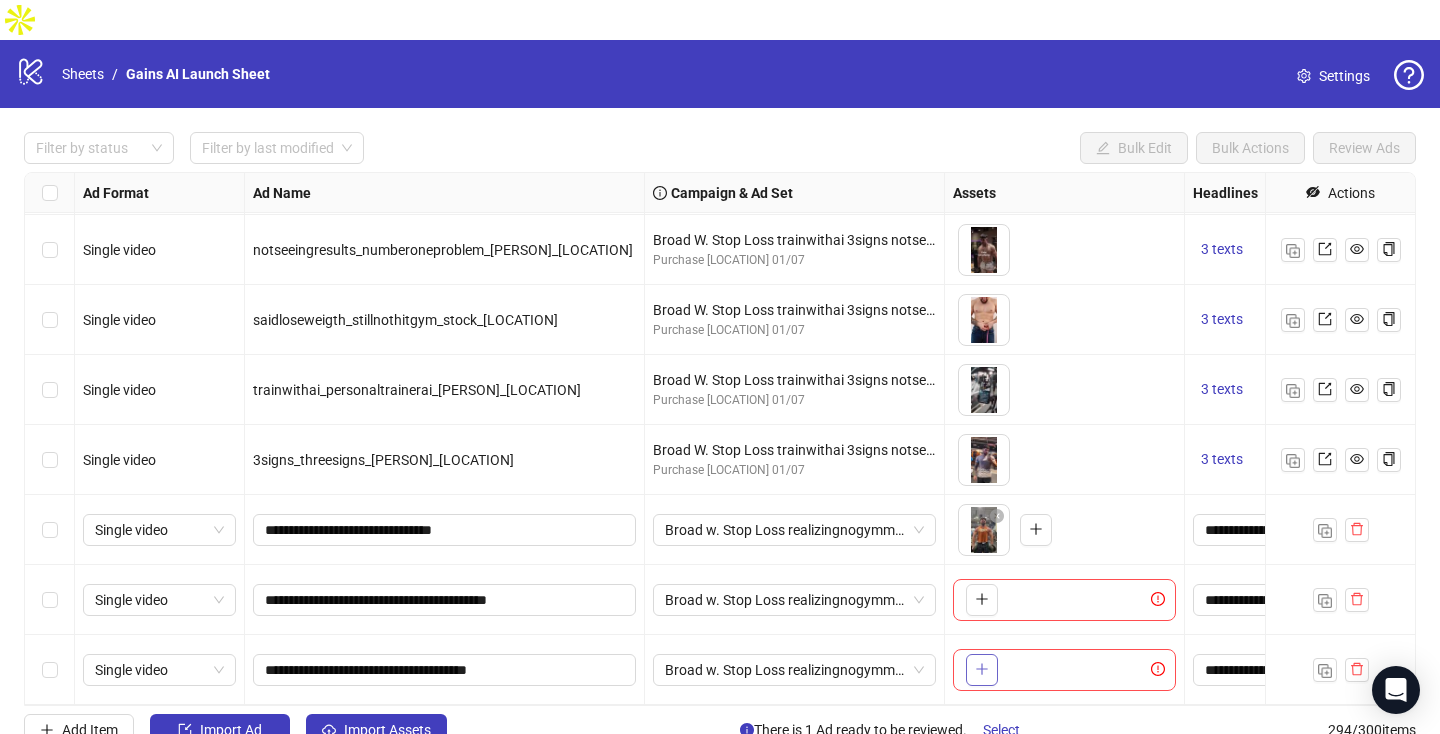 click at bounding box center [982, 669] 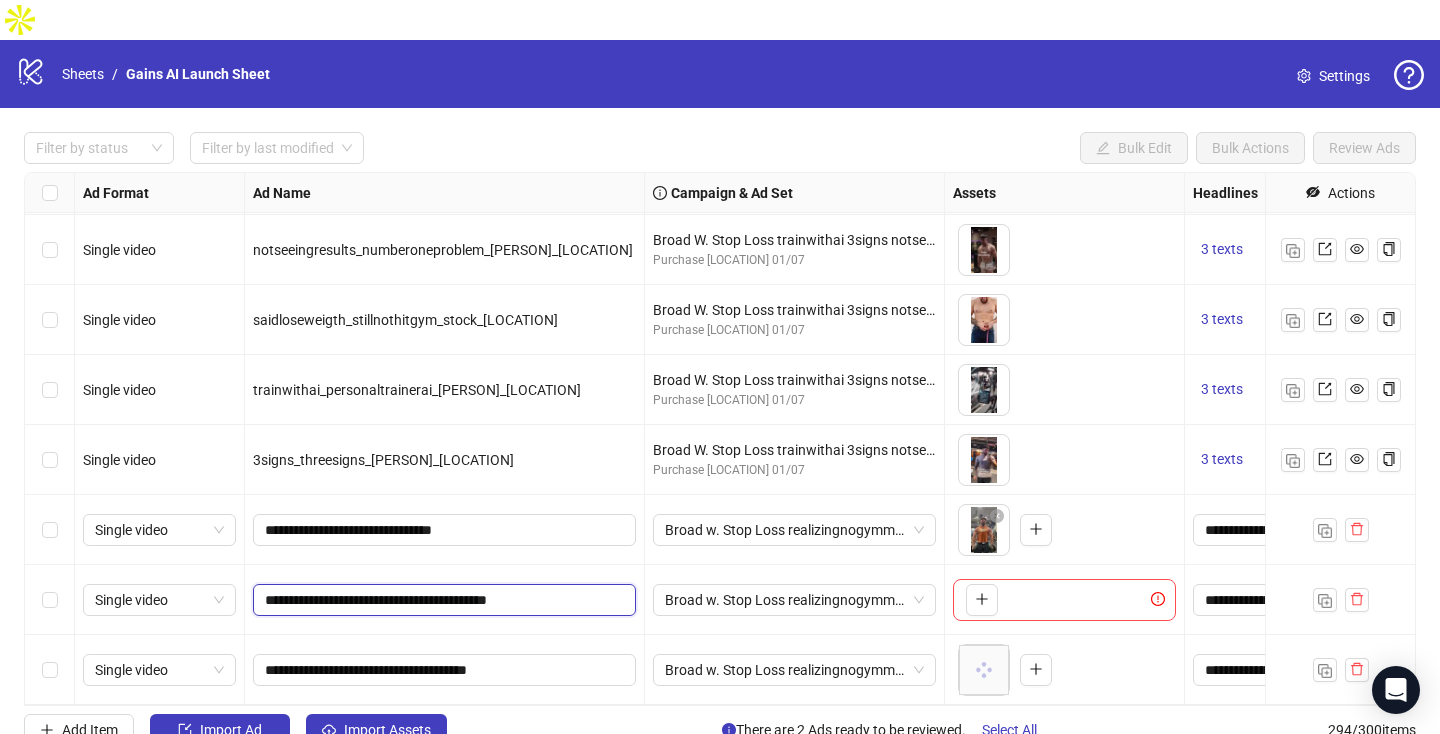 click on "**********" at bounding box center (442, 600) 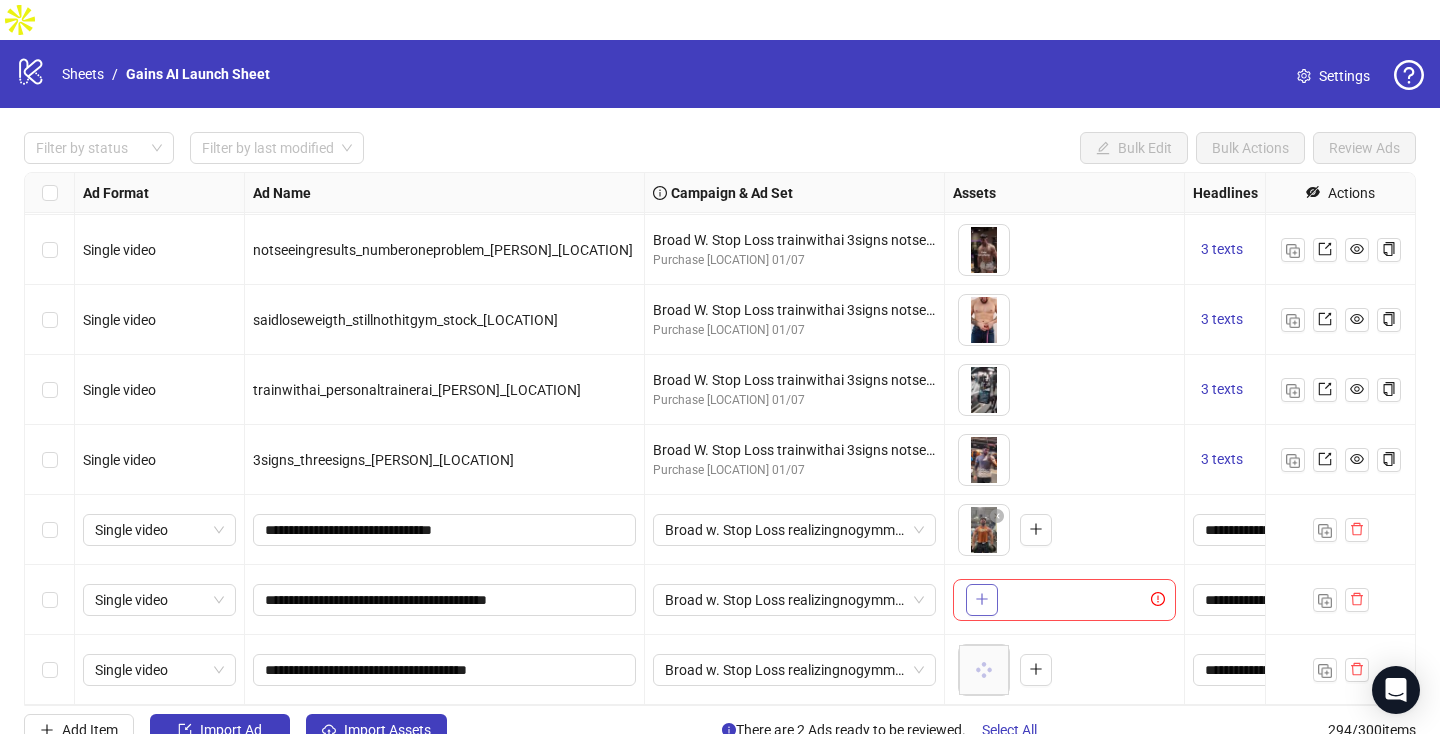 click at bounding box center [982, 600] 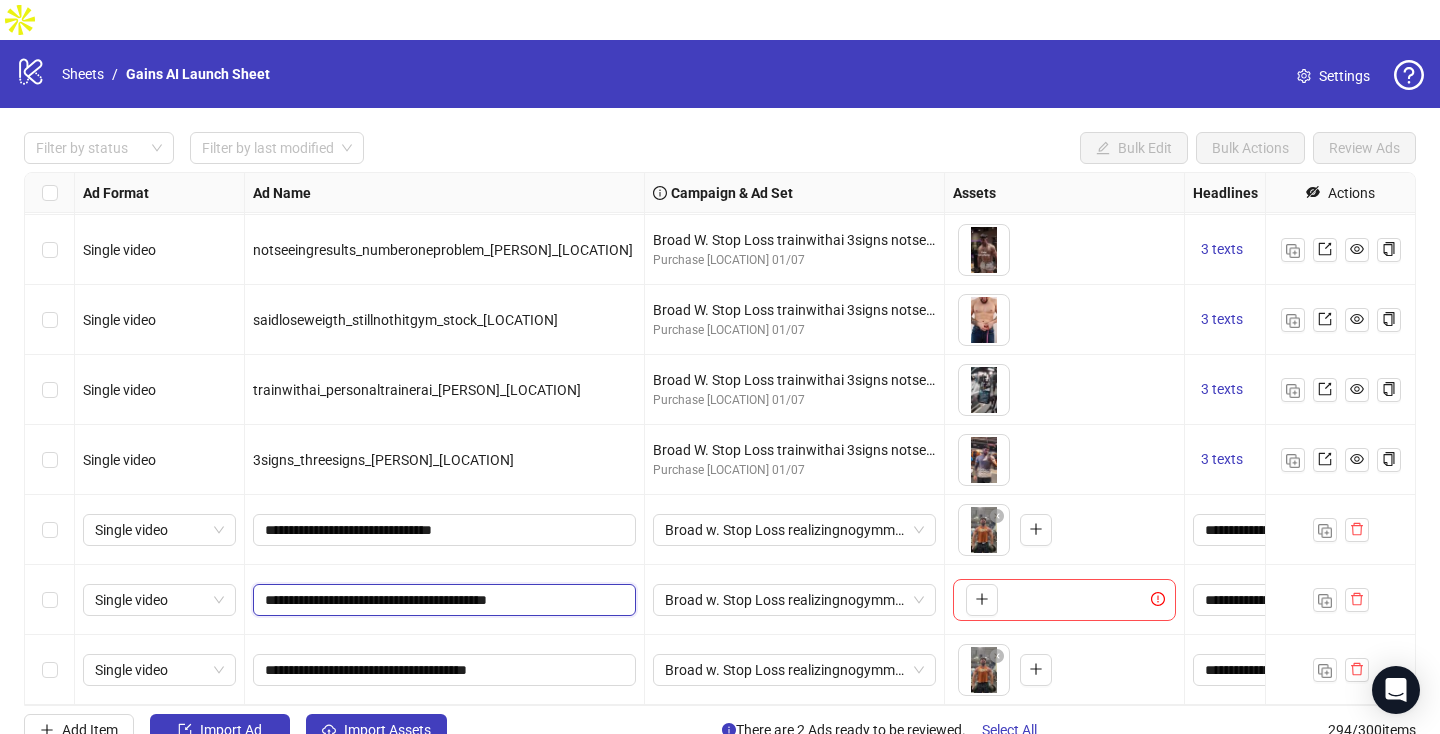 click on "**********" at bounding box center [442, 600] 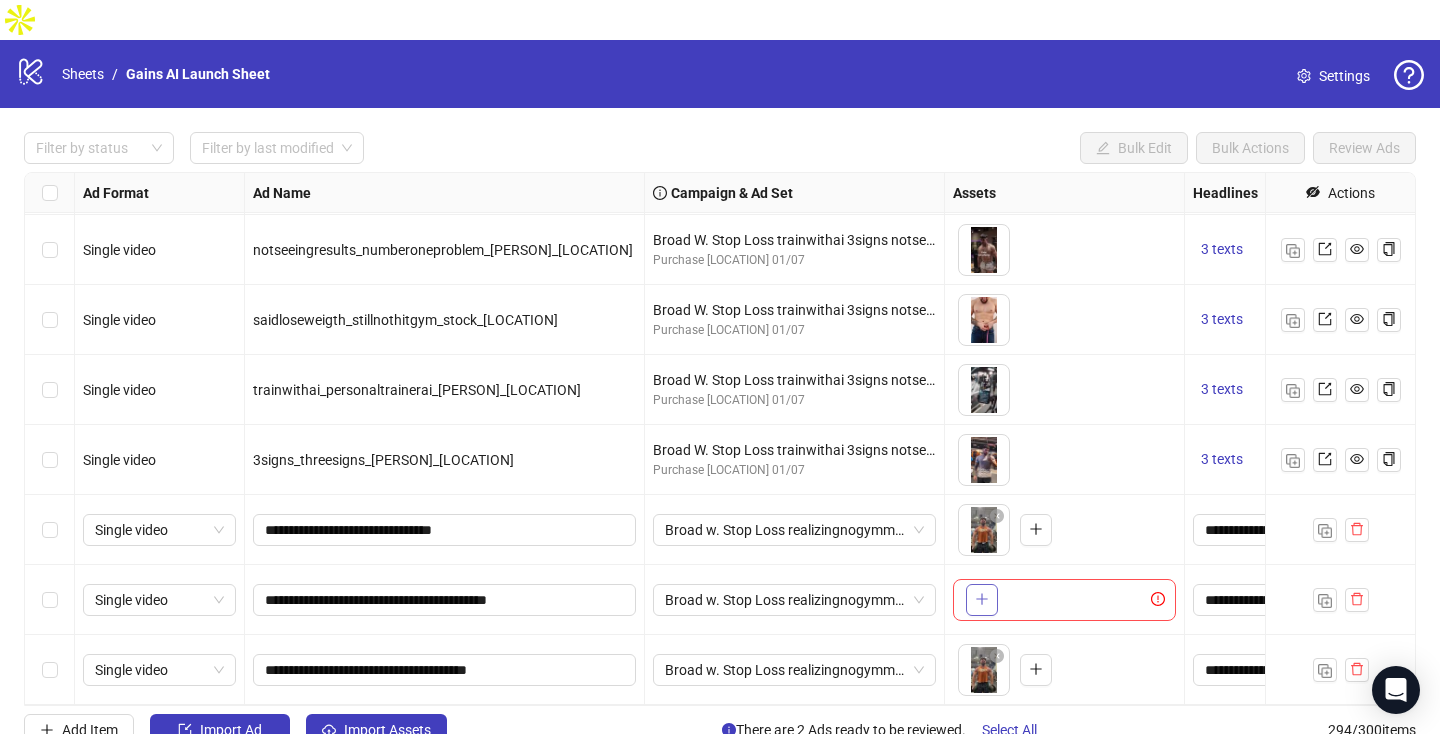 click at bounding box center (982, 599) 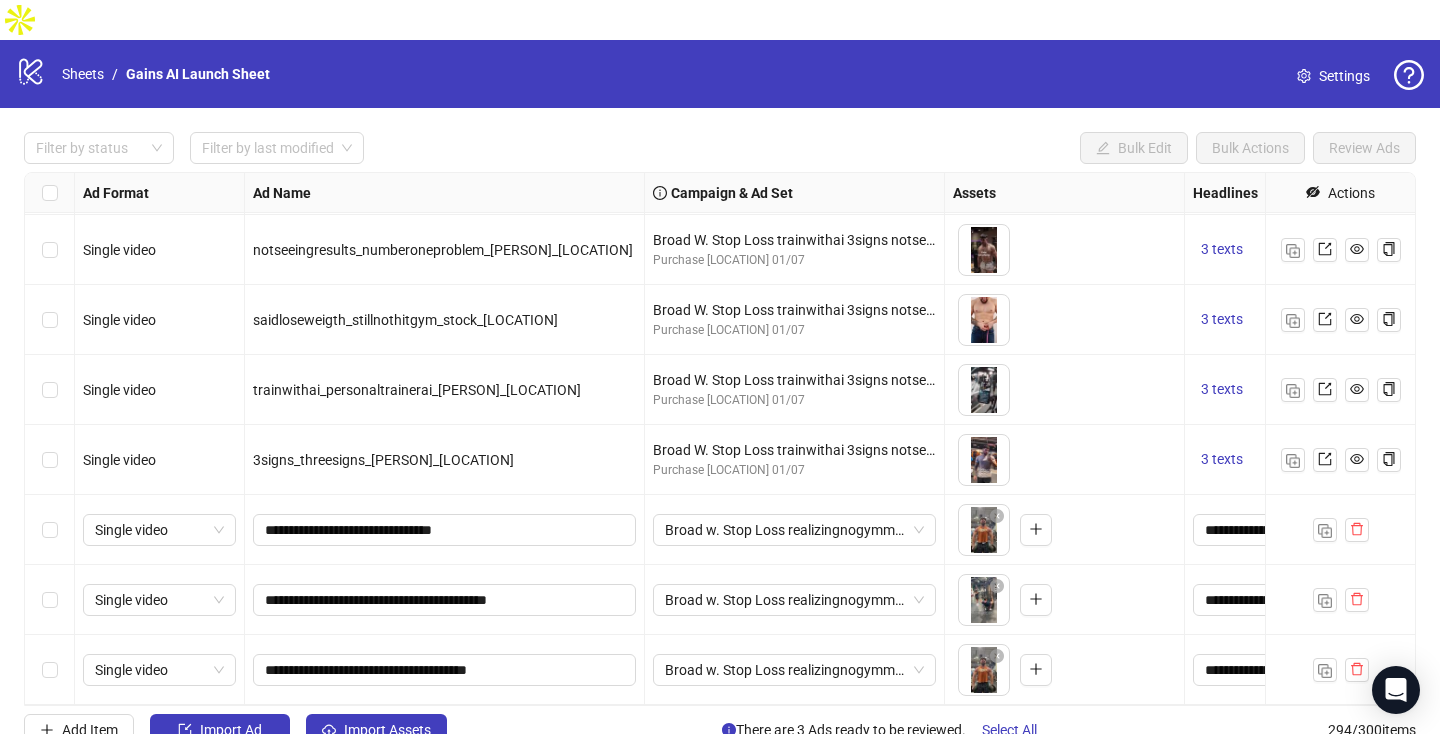 click at bounding box center (50, 530) 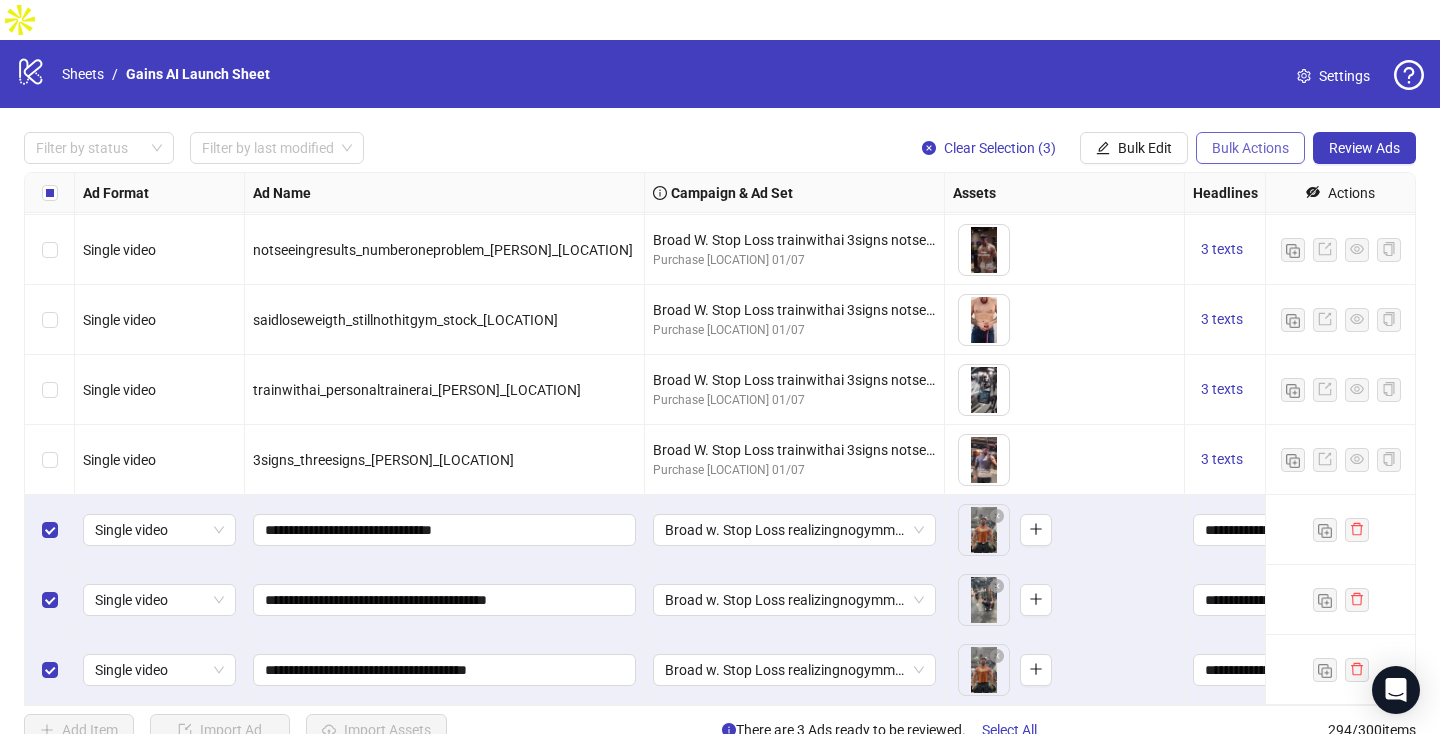 click on "Bulk Actions" at bounding box center [1134, 148] 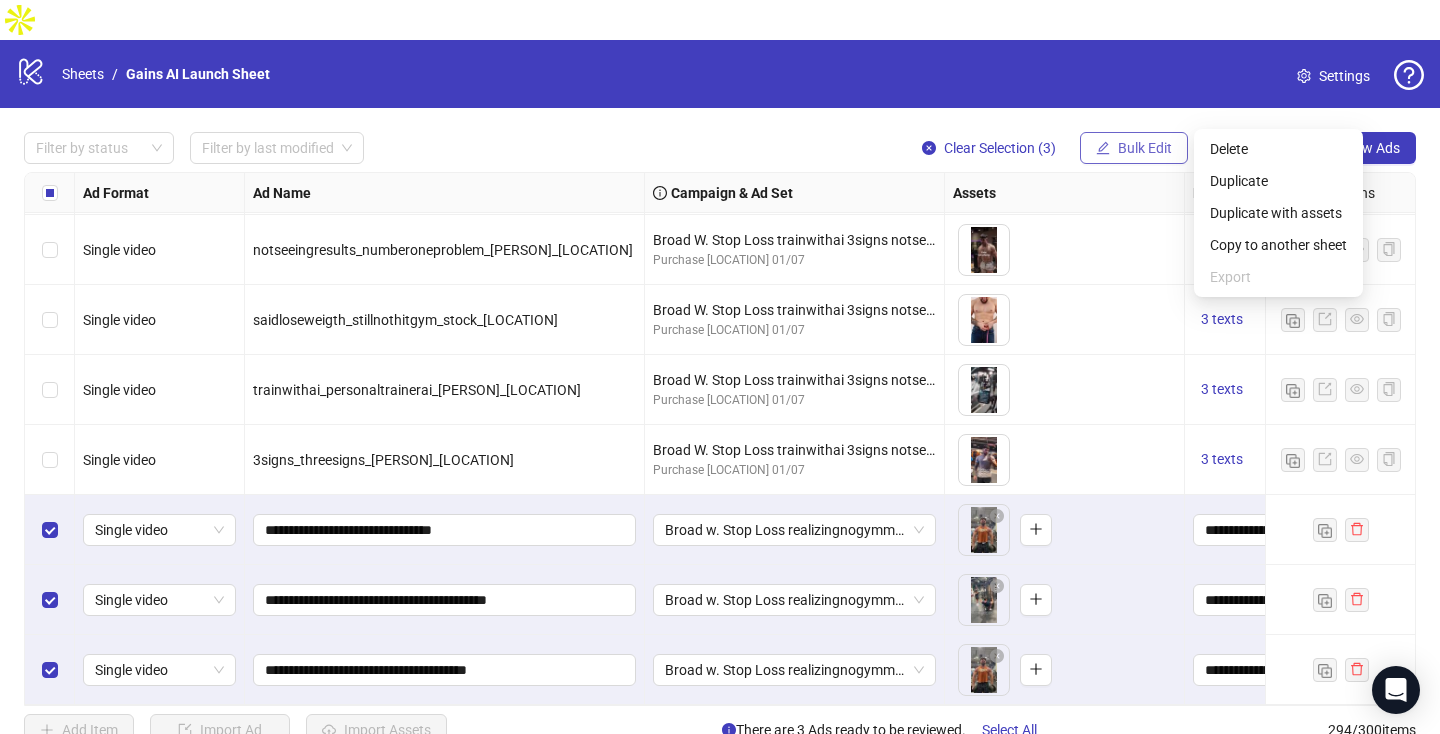 click on "Bulk Edit" at bounding box center (1145, 148) 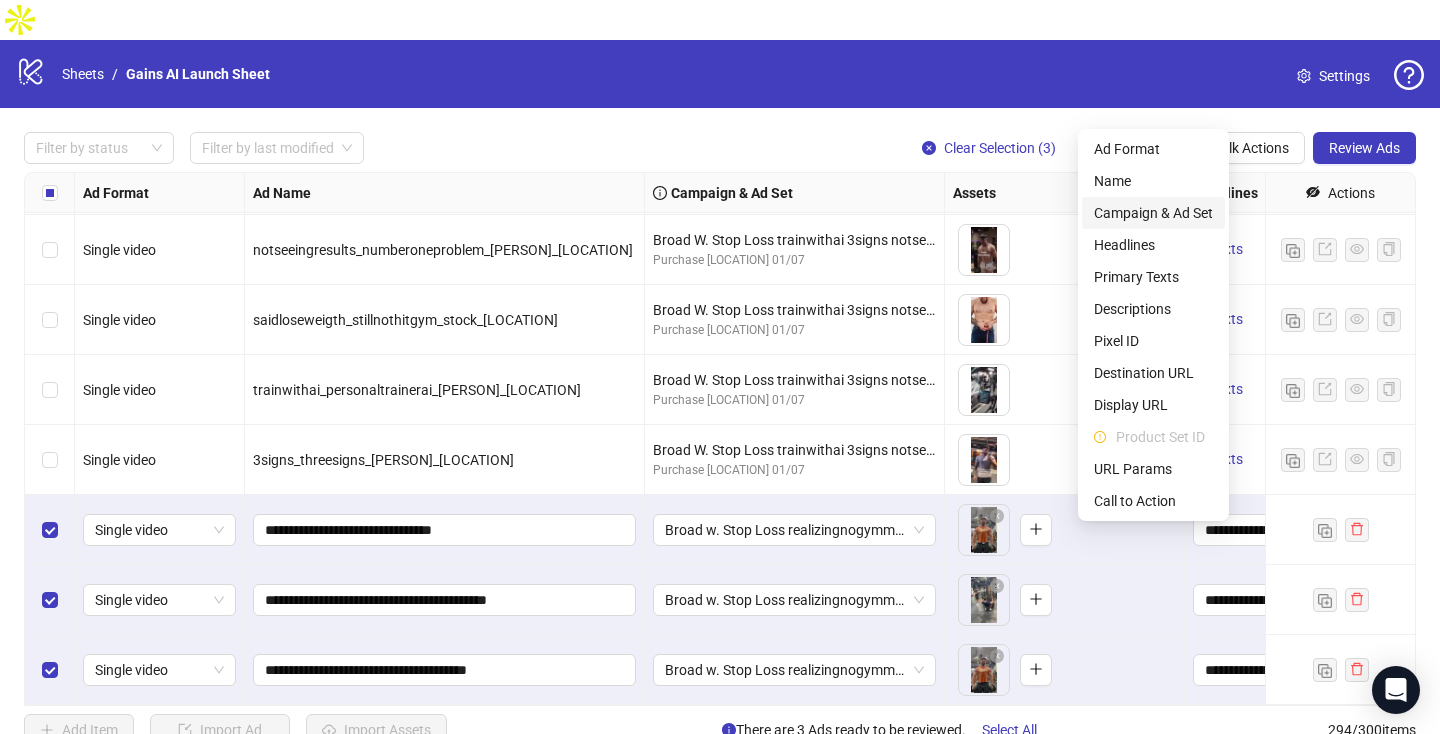 click on "Campaign & Ad Set" at bounding box center (1153, 213) 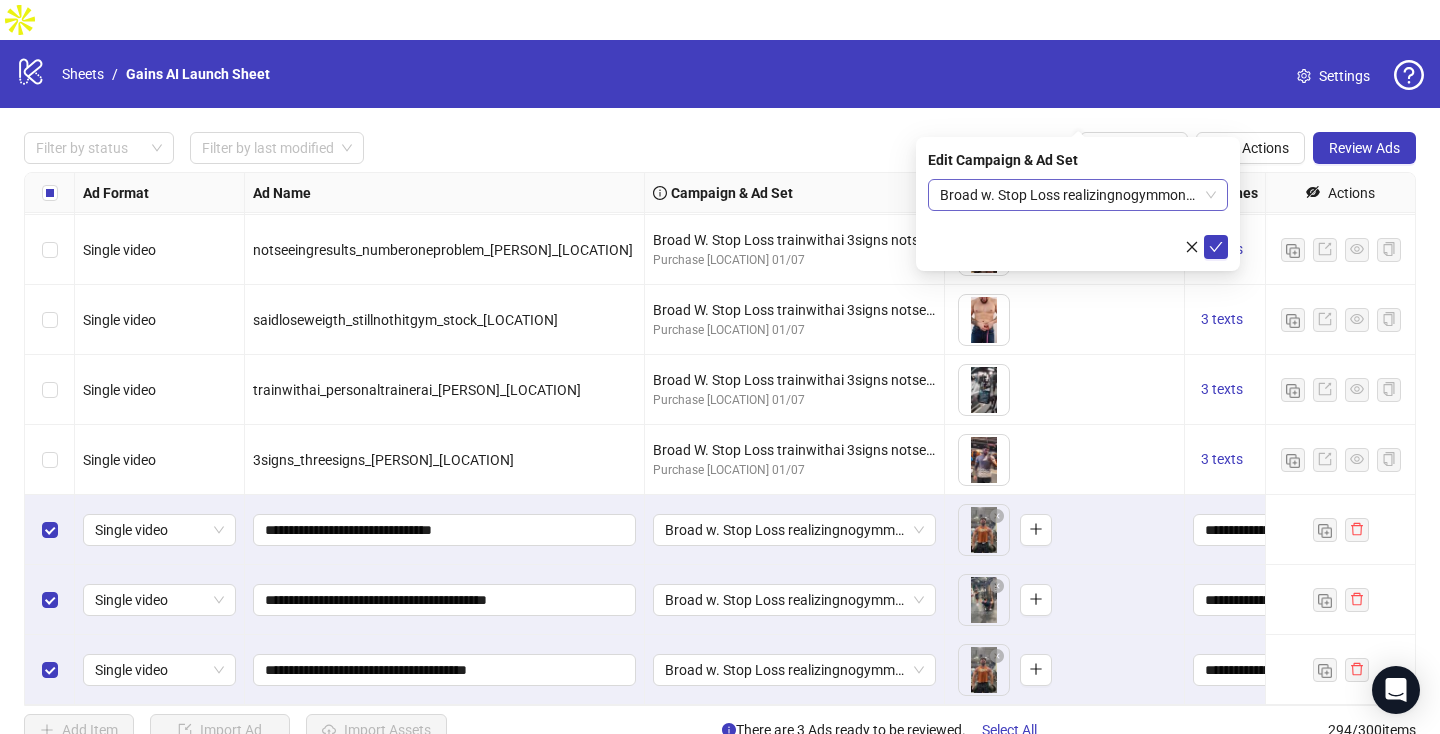 click on "Broad w. Stop Loss realizingnogymmonths wonderingwhygym threeyearsown umwhyhowmuch" at bounding box center (1078, 195) 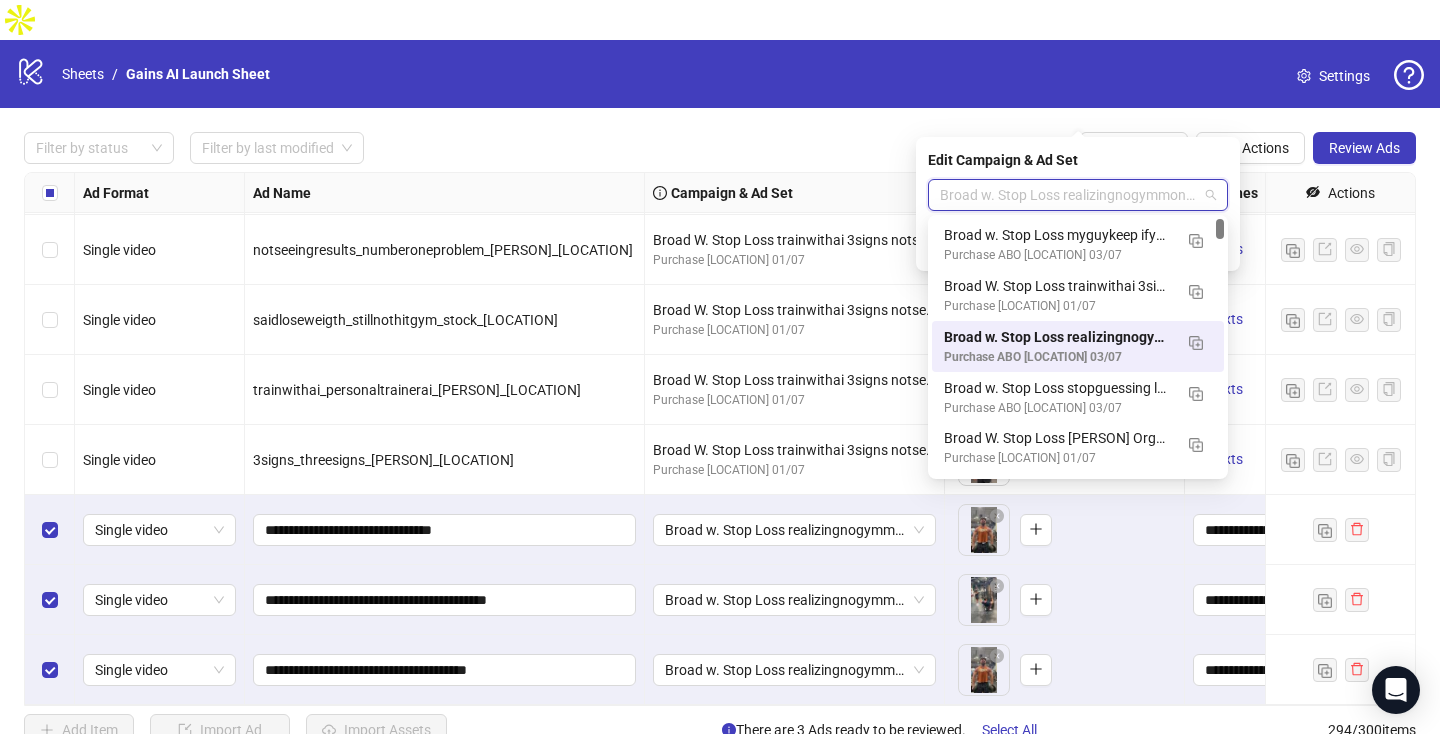 paste on "**********" 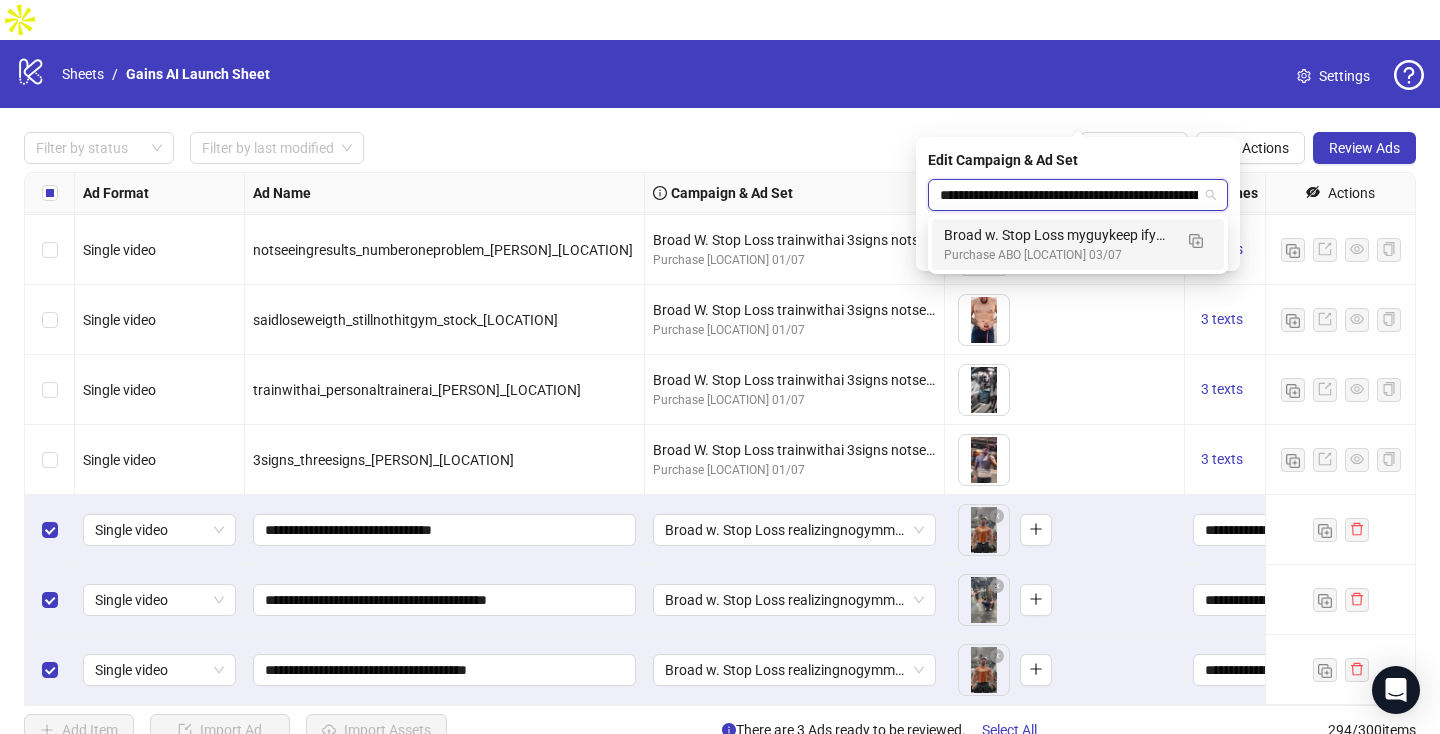 scroll, scrollTop: 0, scrollLeft: 124, axis: horizontal 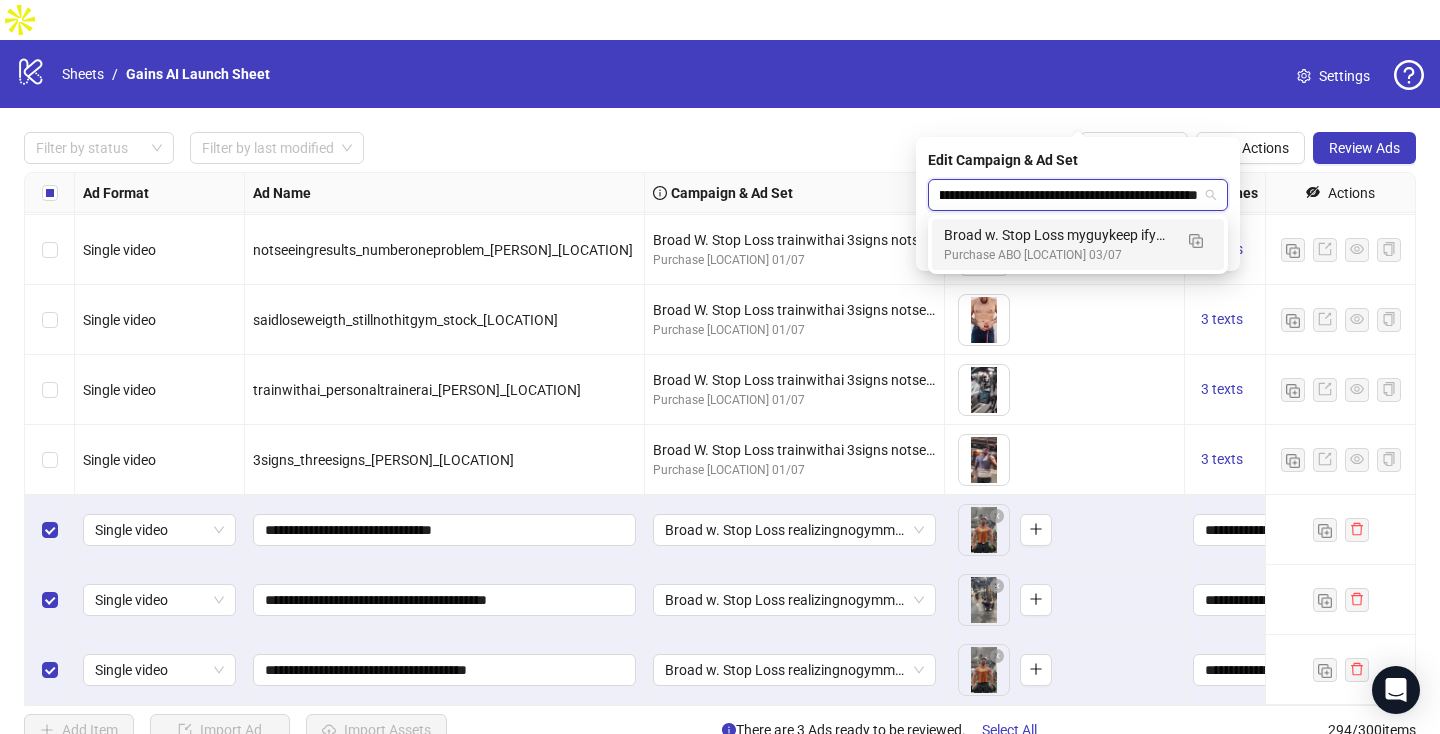 click on "Purchase ABO [LOCATION] 03/07" at bounding box center (1058, 255) 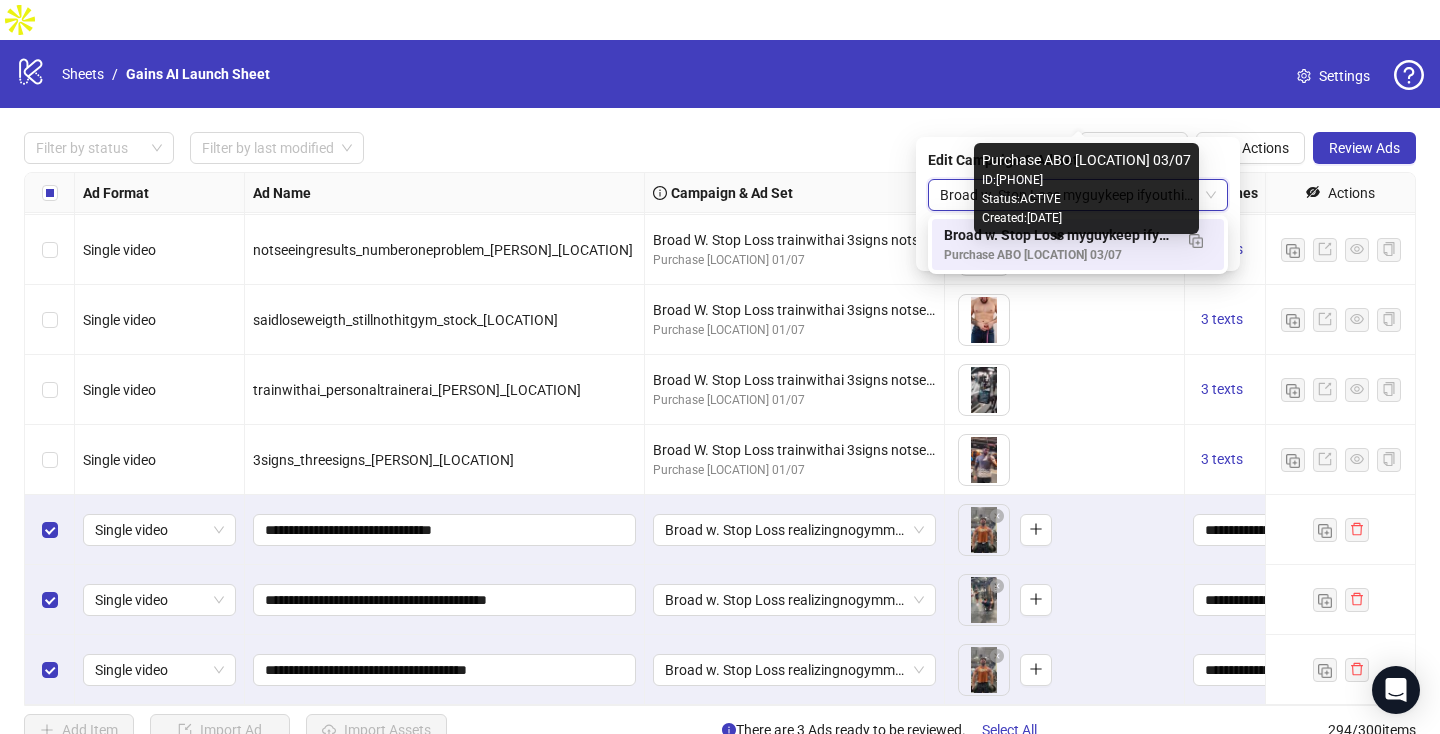 scroll, scrollTop: 0, scrollLeft: 0, axis: both 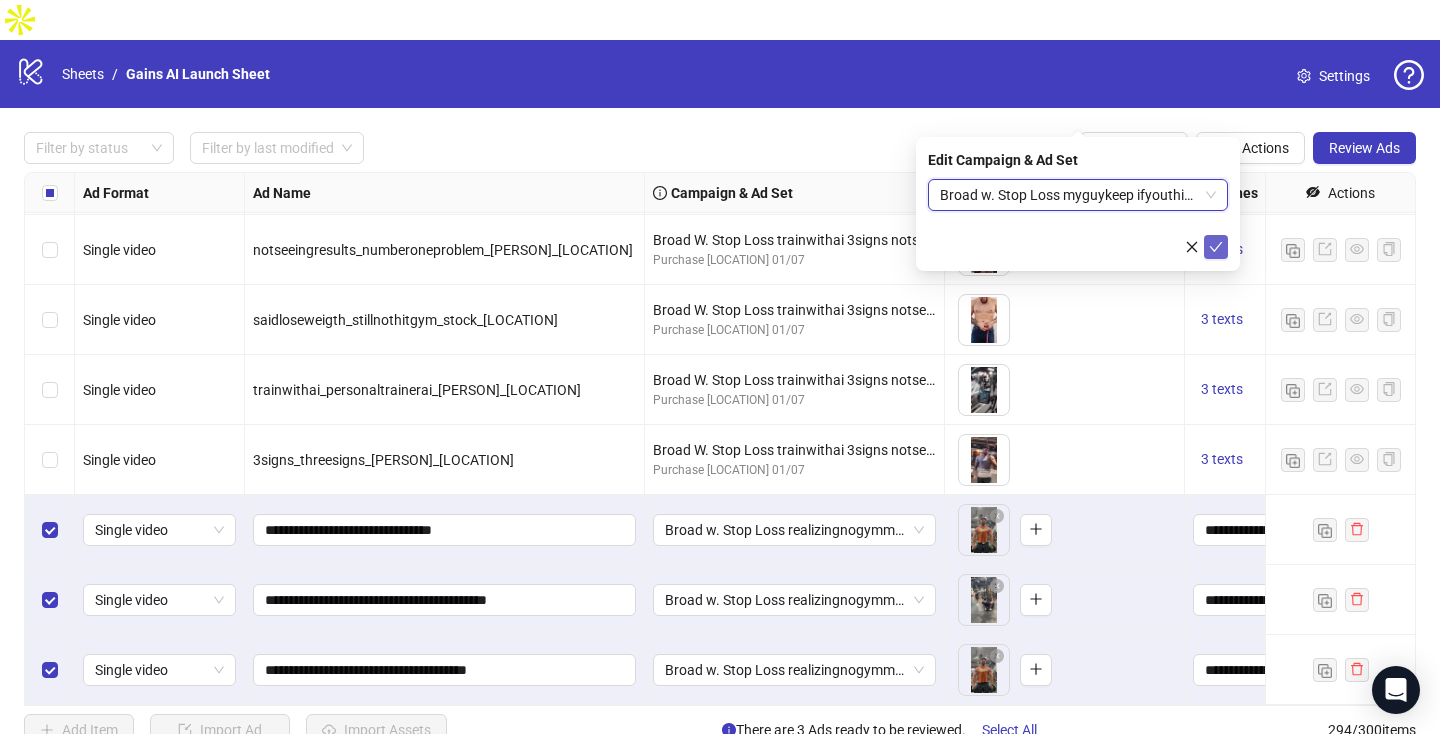 click at bounding box center [1216, 247] 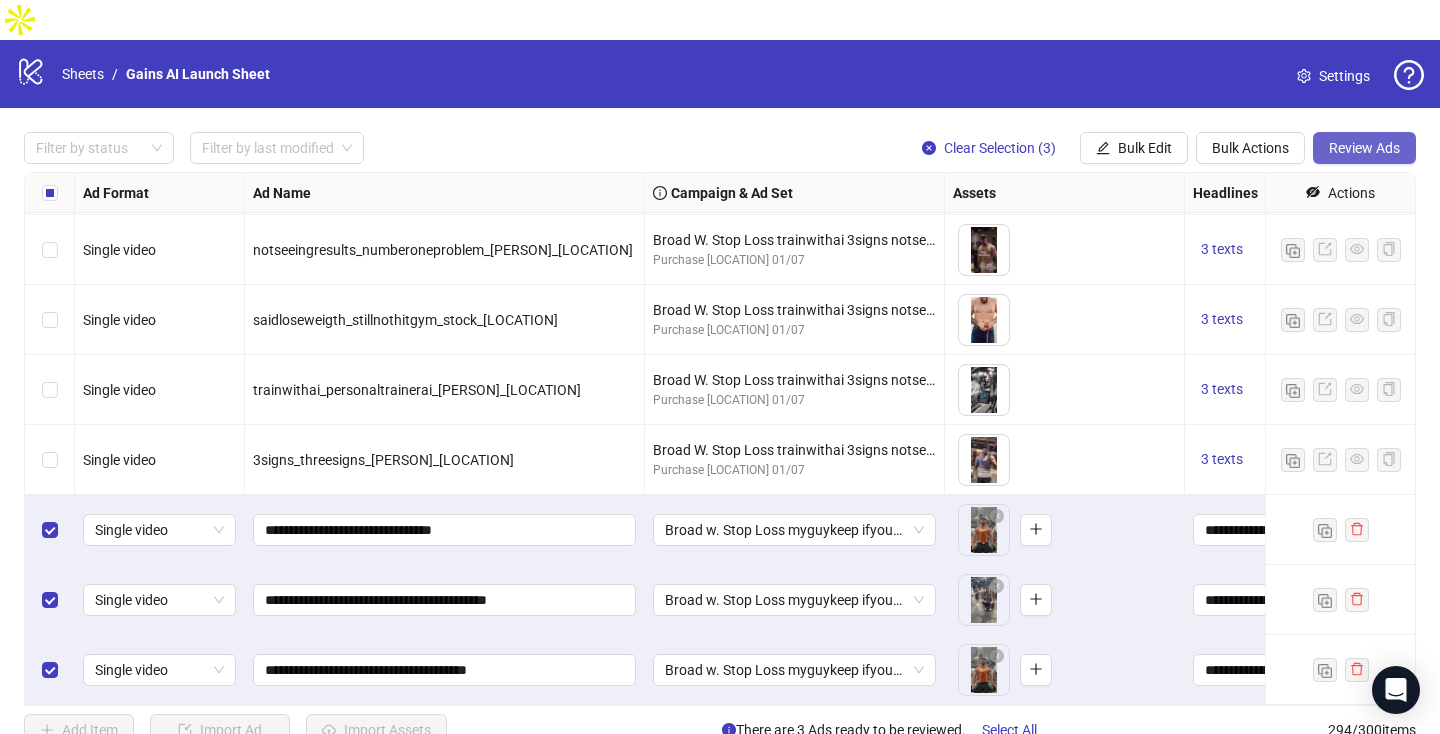 click on "Review Ads" at bounding box center [1364, 148] 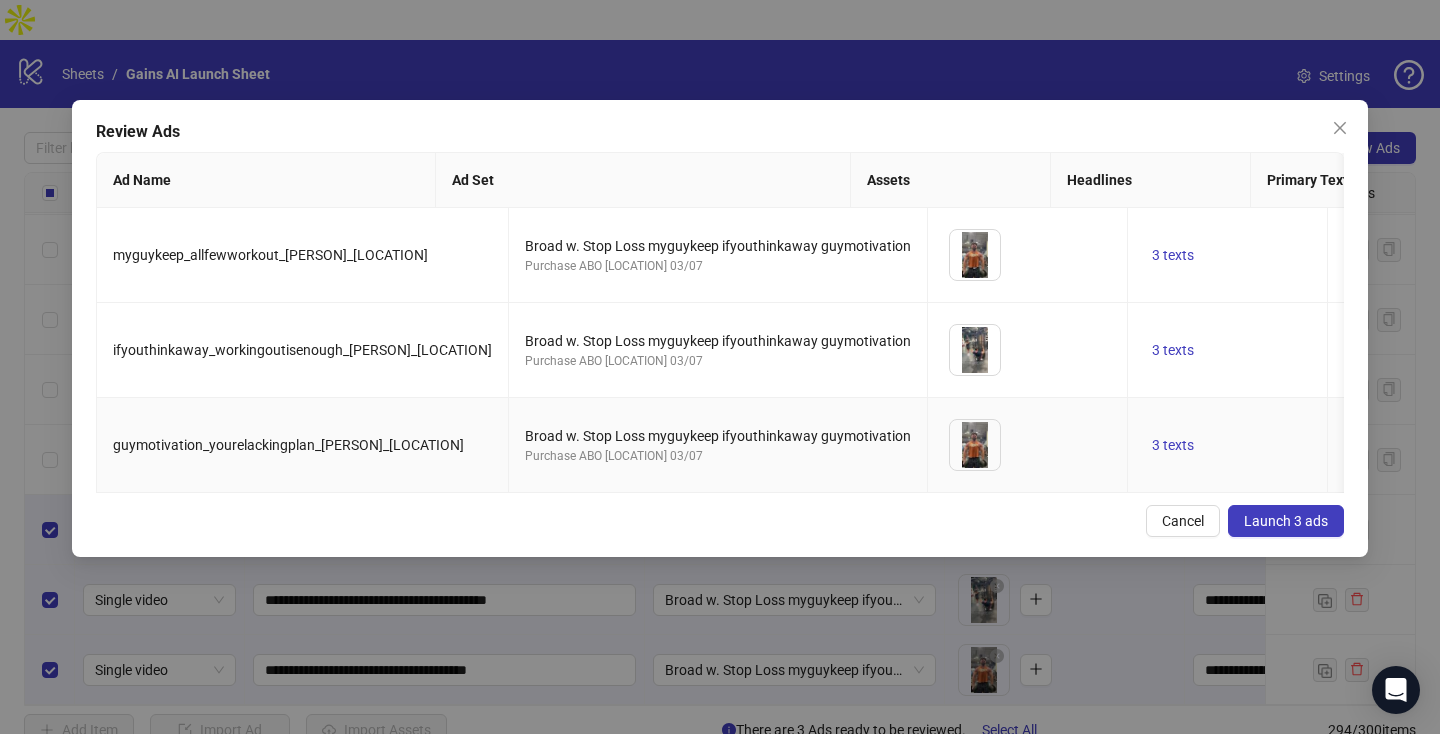 click on "Launch 3 ads" at bounding box center (1286, 521) 